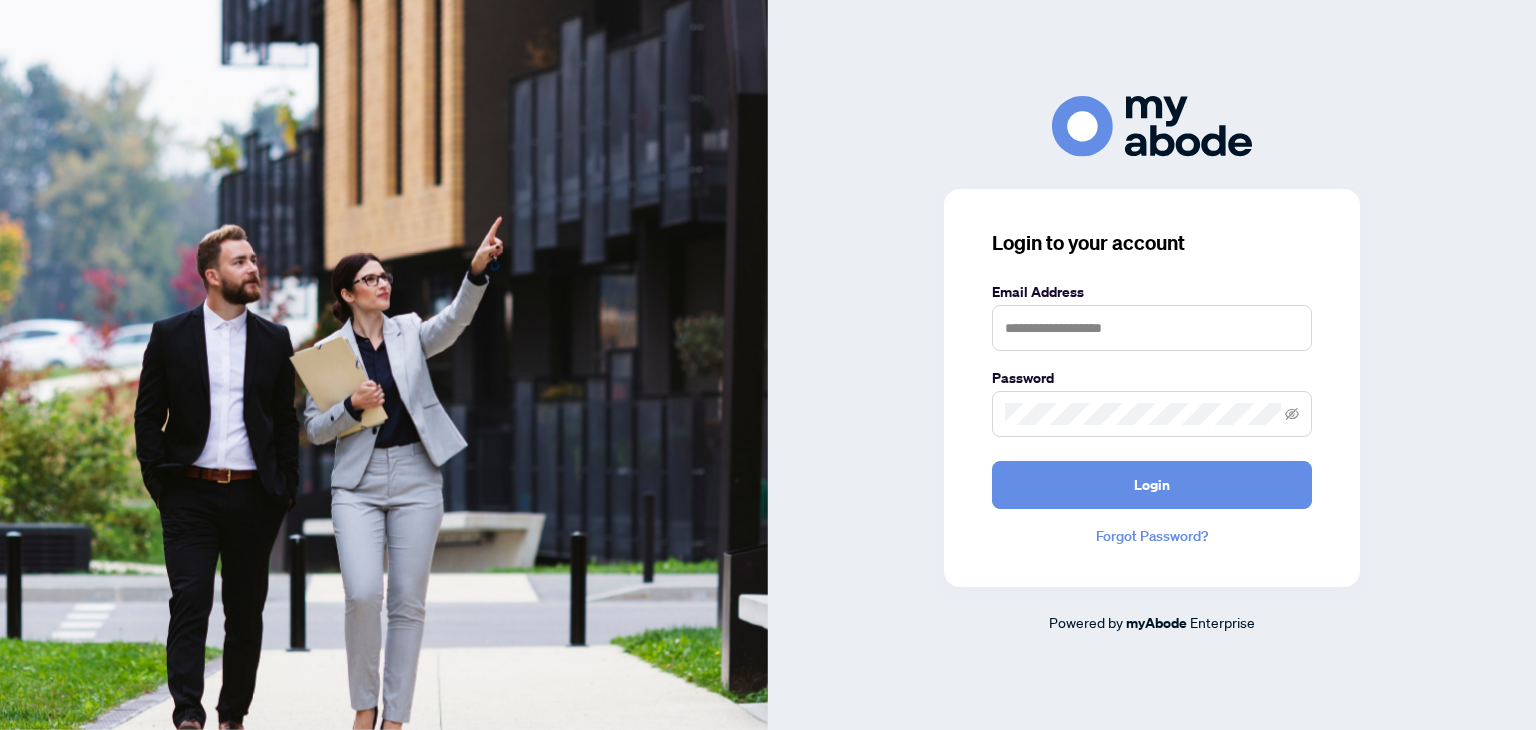 scroll, scrollTop: 0, scrollLeft: 0, axis: both 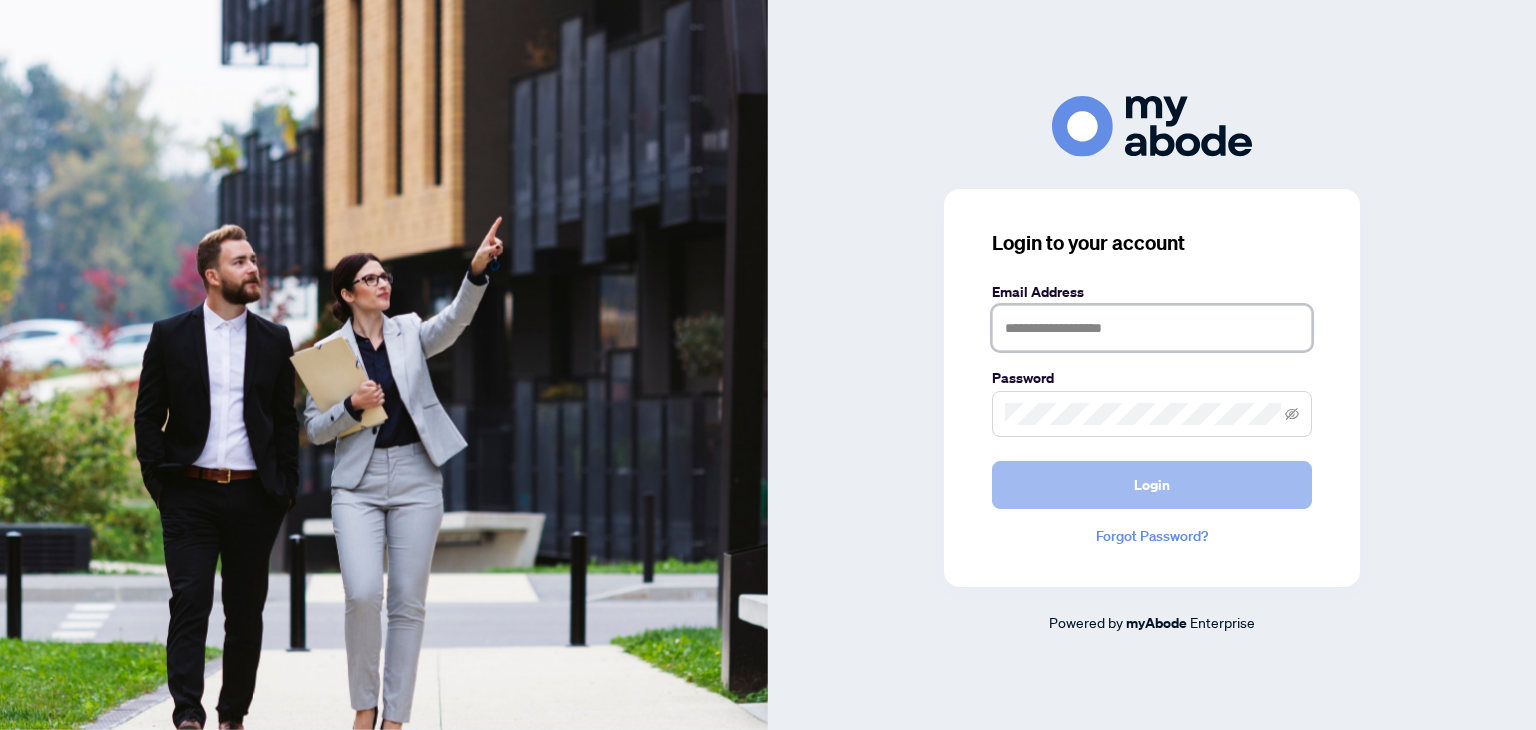 type on "**********" 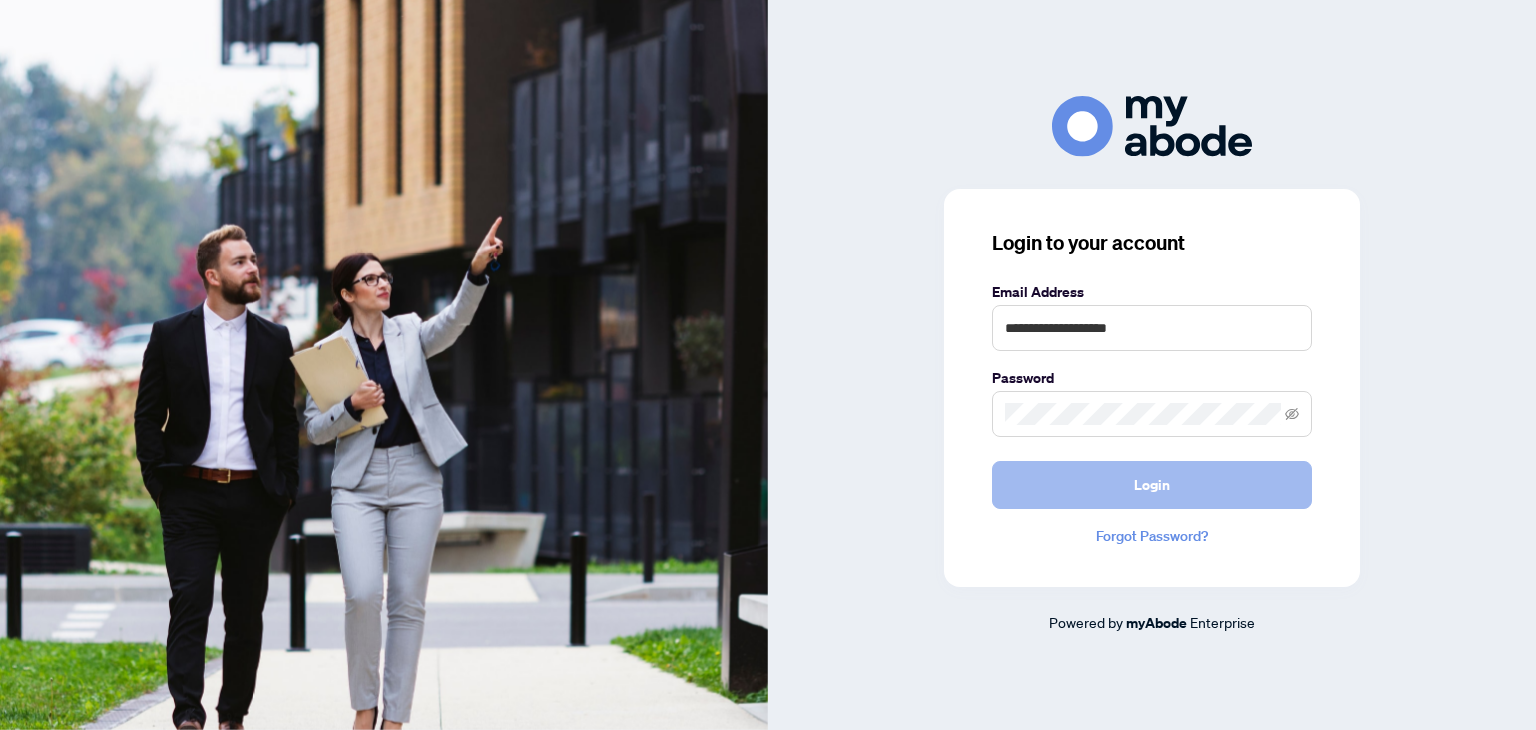 click on "Login" at bounding box center [1152, 485] 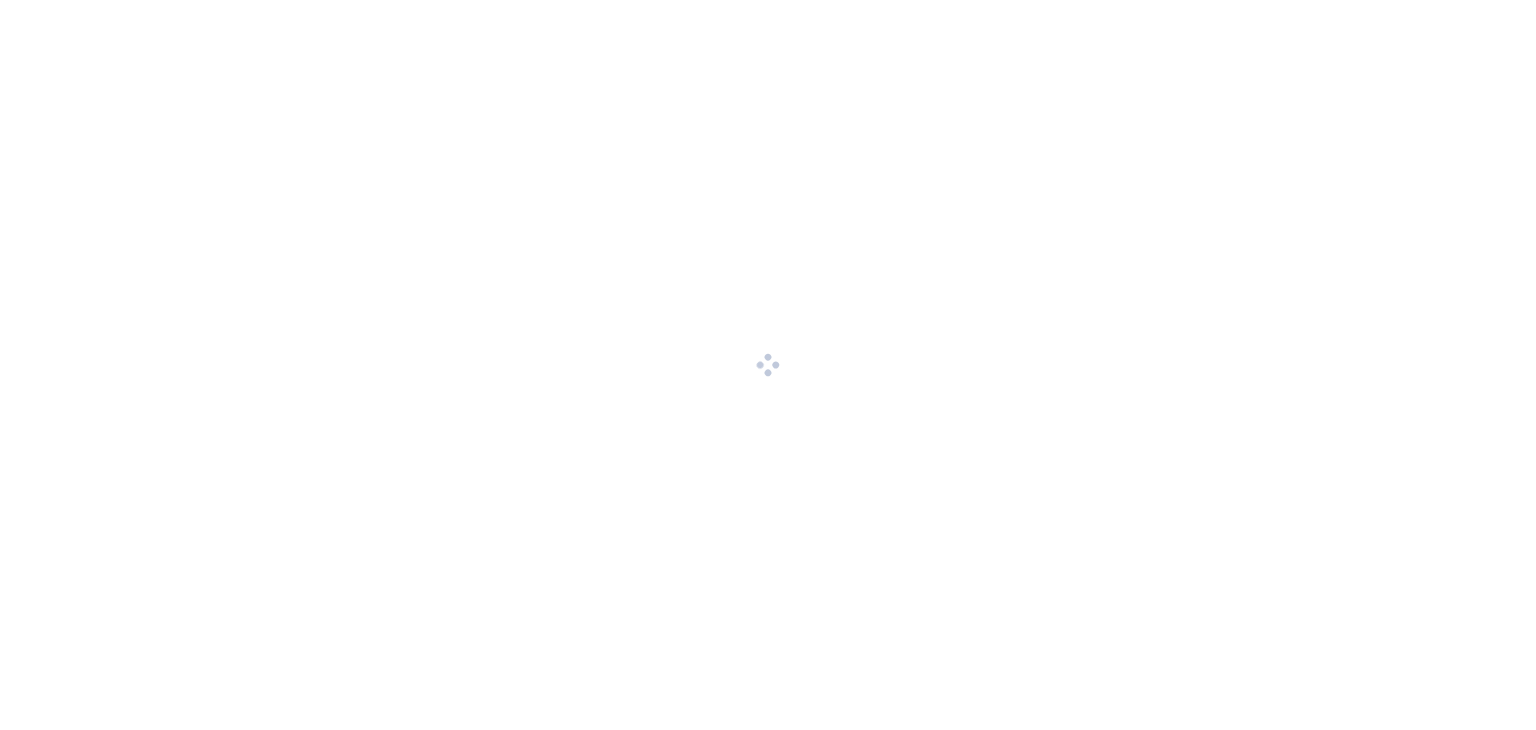 scroll, scrollTop: 0, scrollLeft: 0, axis: both 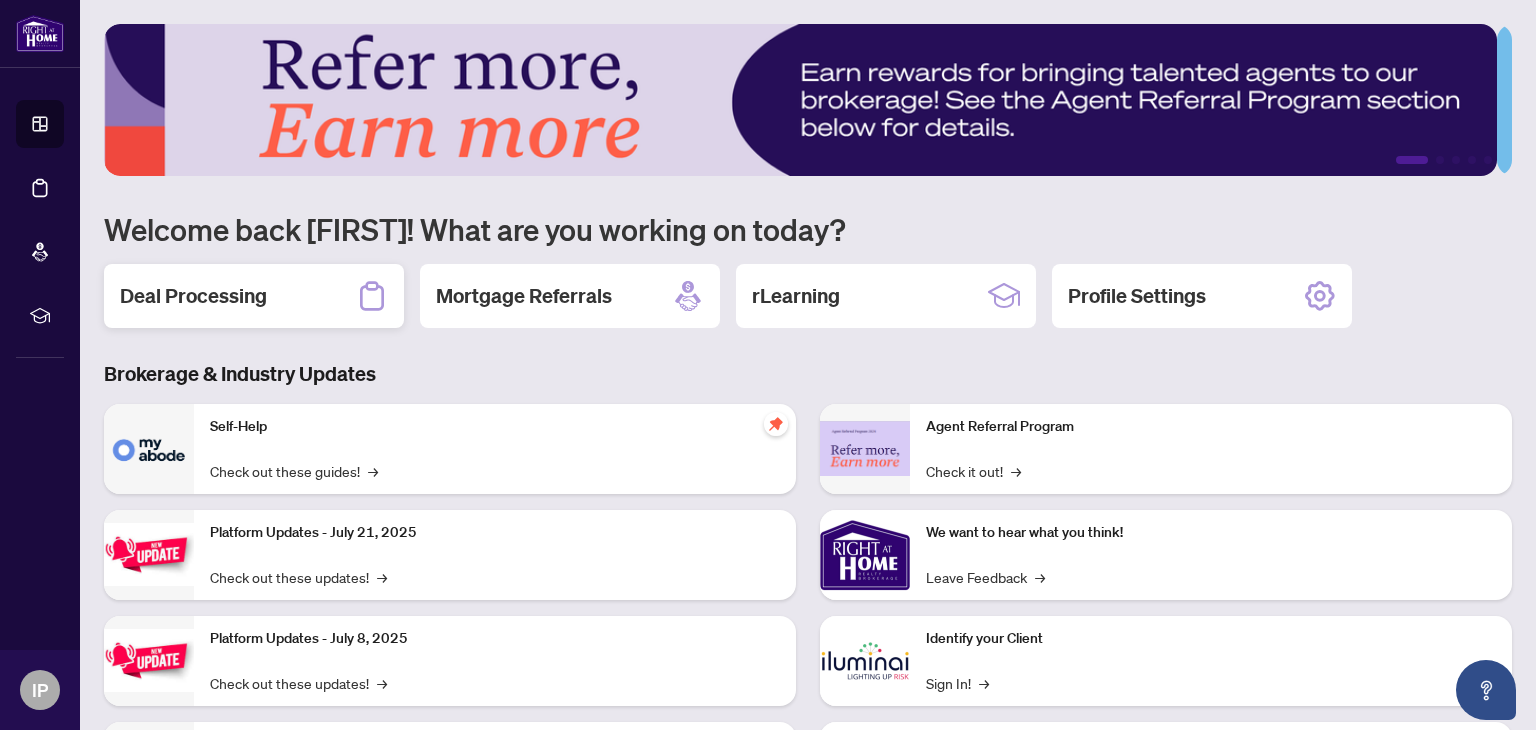 click on "Deal Processing" at bounding box center (193, 296) 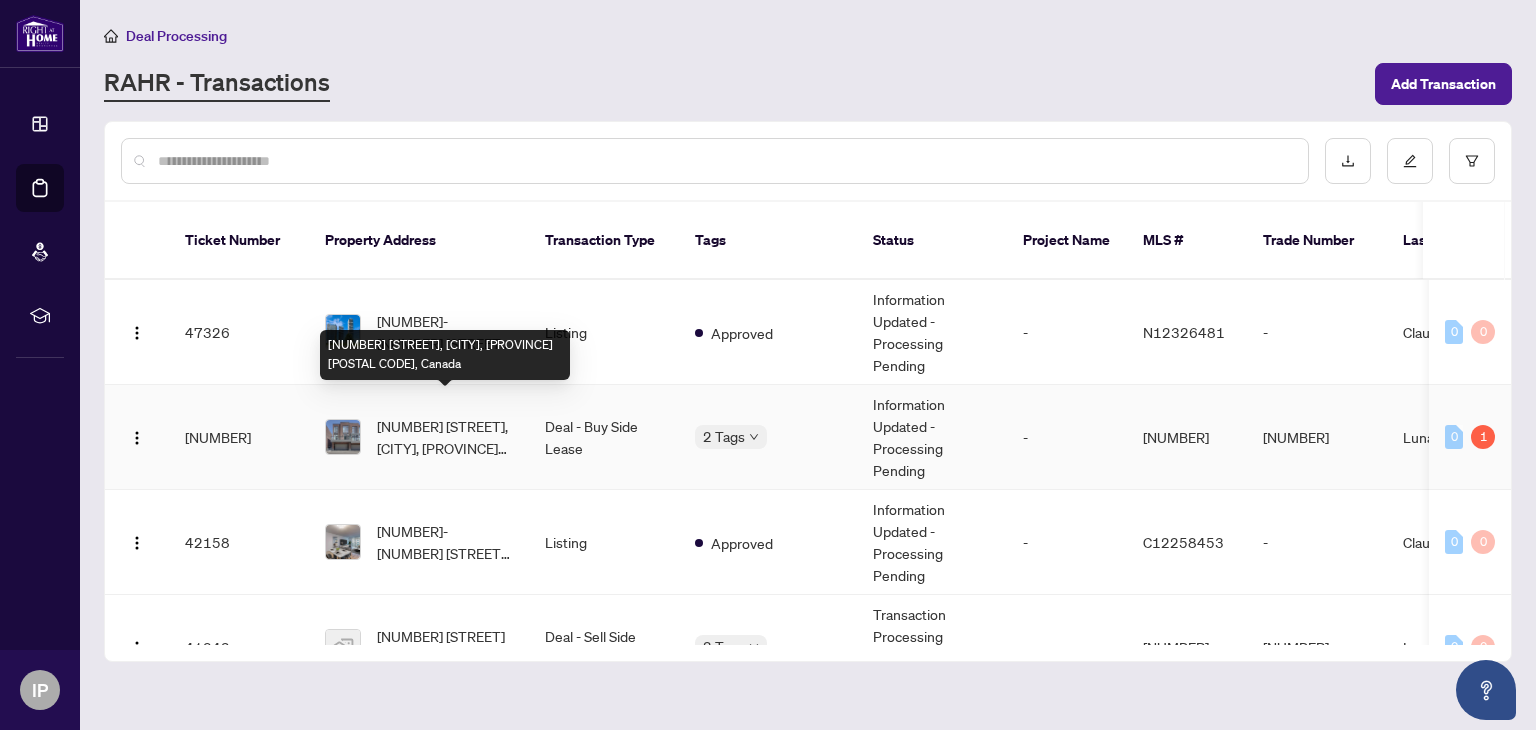 click on "[NUMBER] [STREET], [CITY], [PROVINCE] [POSTAL CODE], Canada" at bounding box center (445, 437) 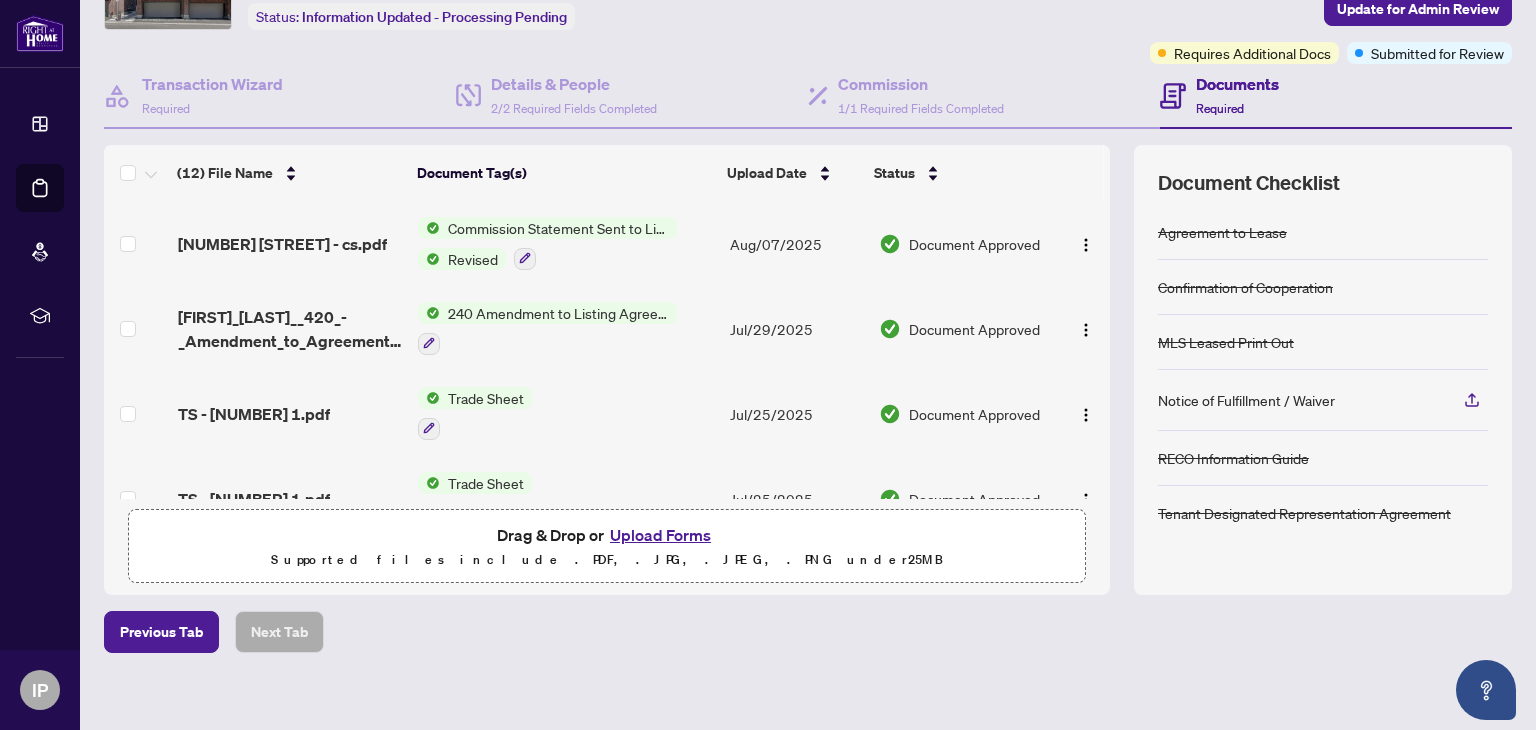 scroll, scrollTop: 144, scrollLeft: 0, axis: vertical 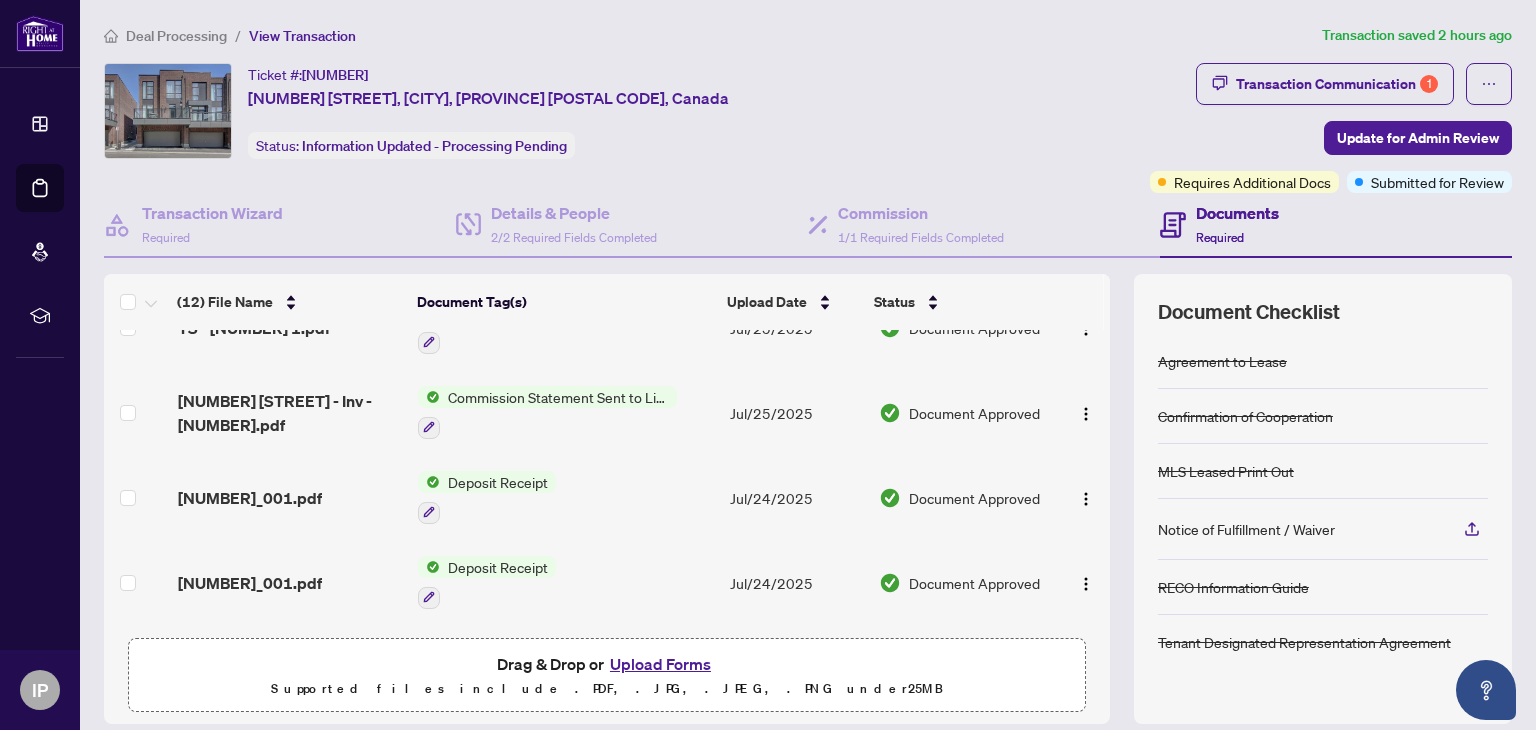 click on "Deposit Receipt" at bounding box center (498, 482) 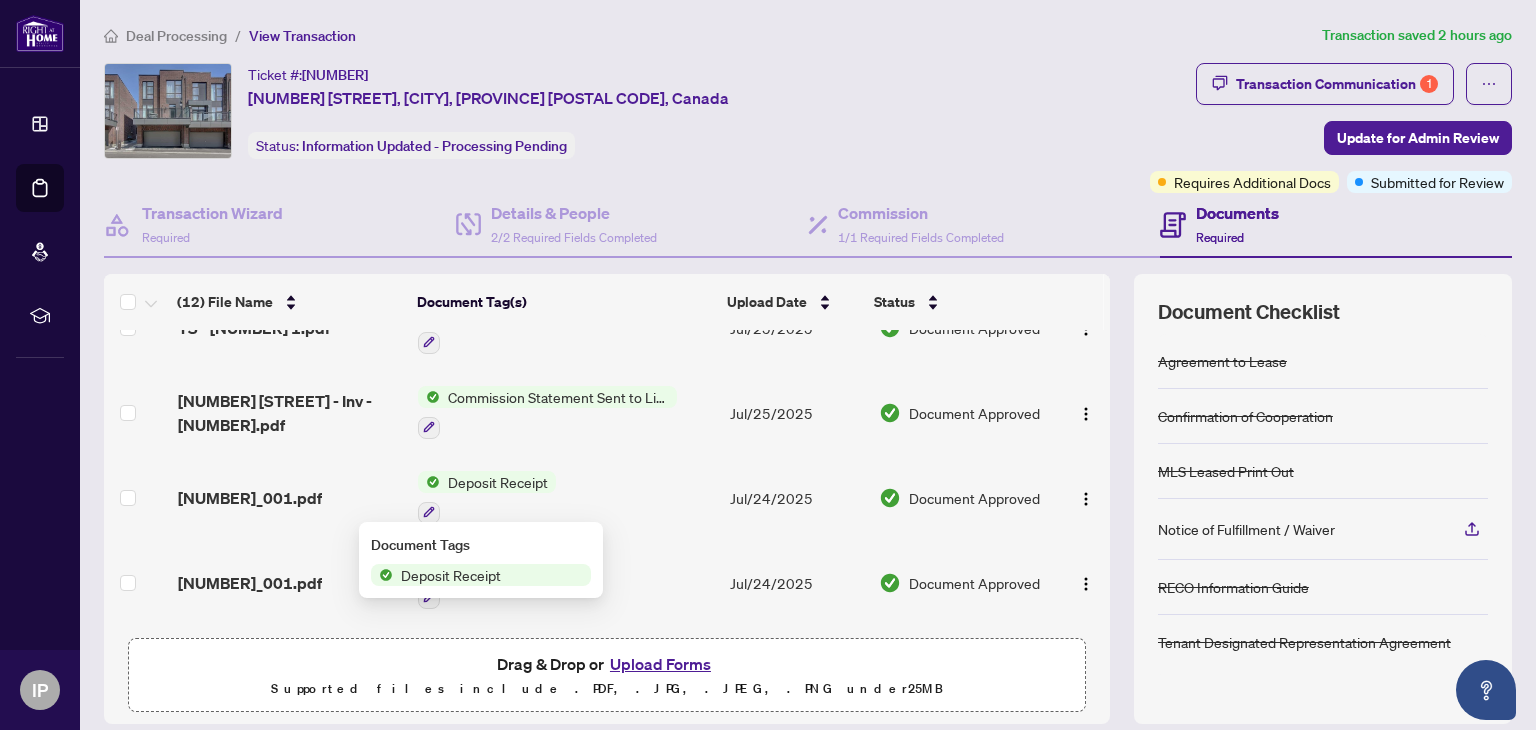 click on "Deposit Receipt" at bounding box center (498, 482) 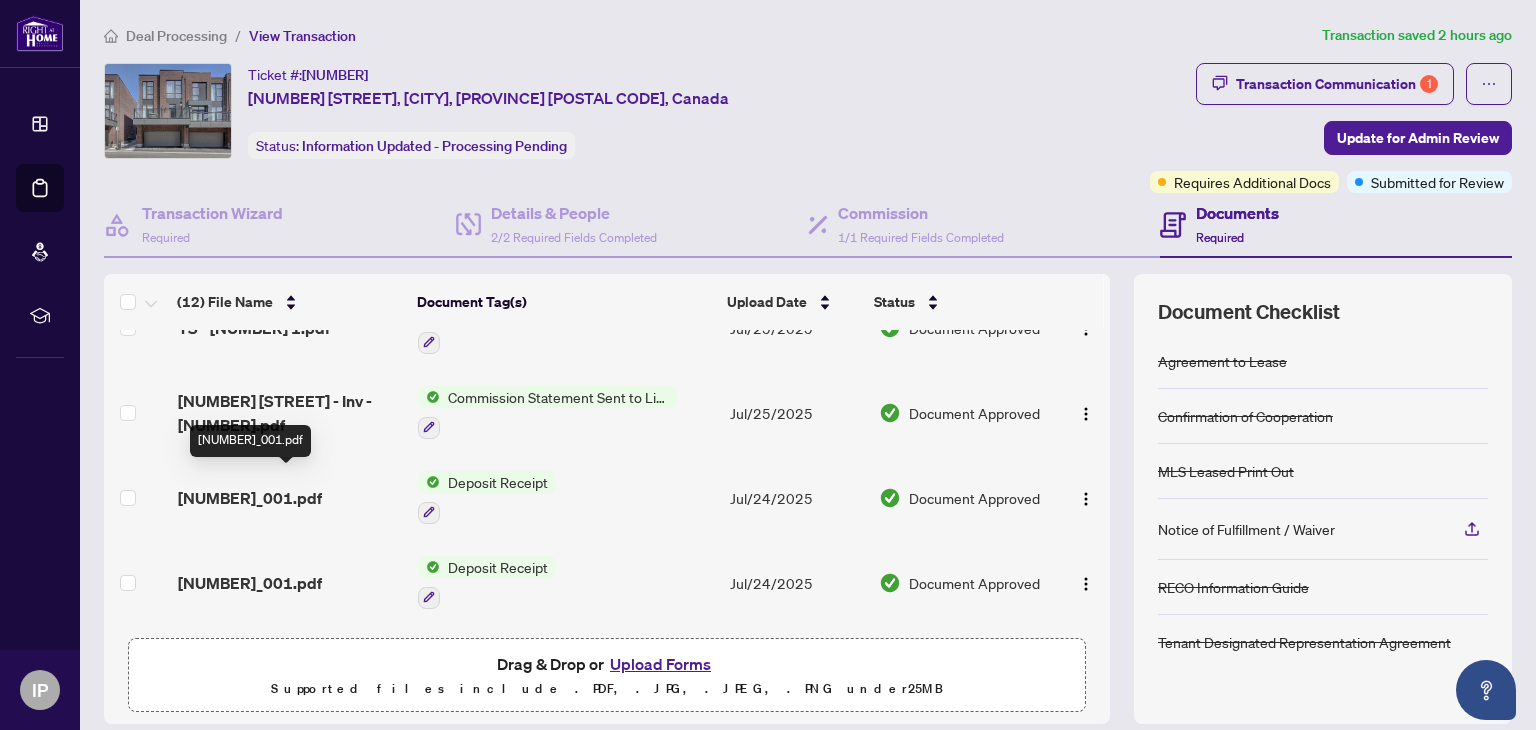 click on "[NUMBER]_001.pdf" at bounding box center (250, 498) 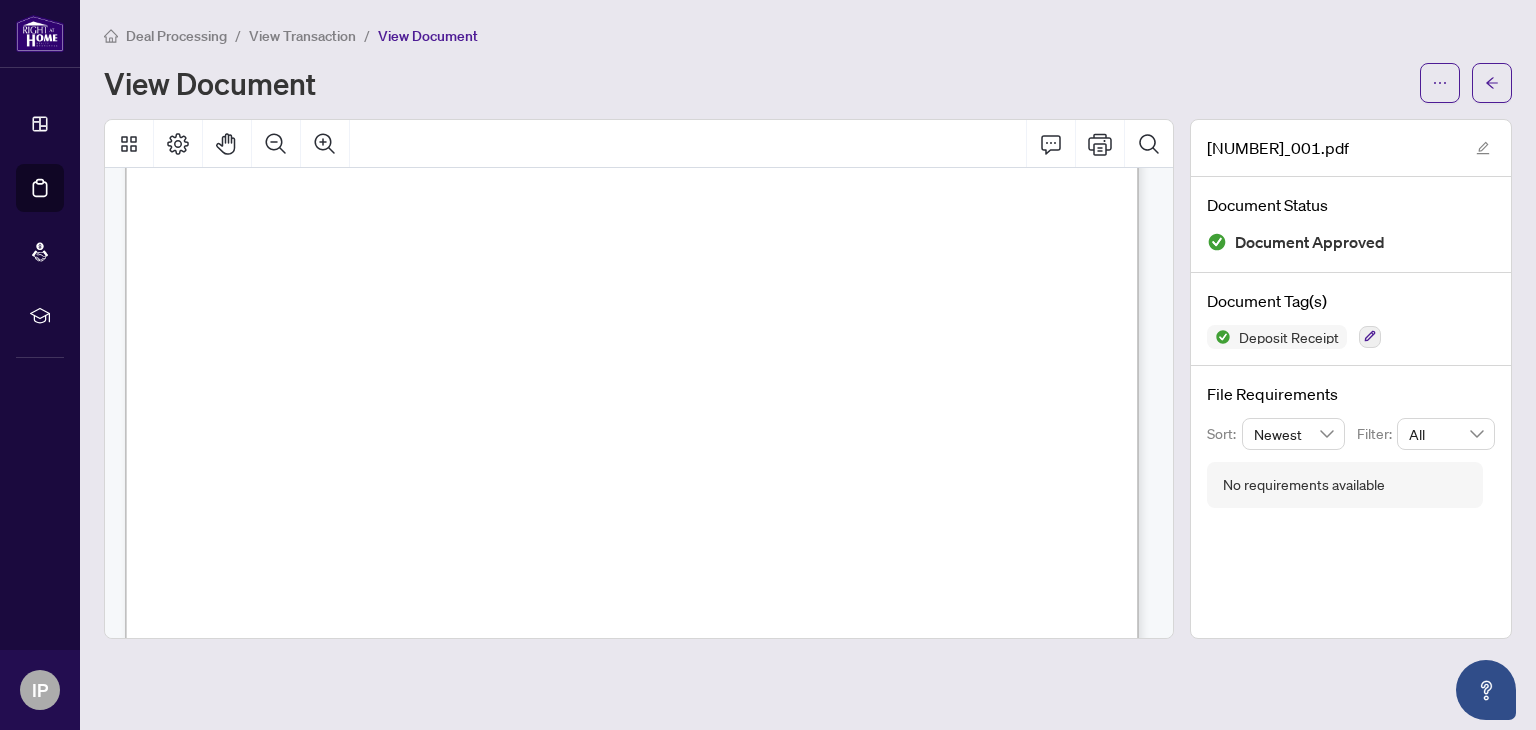 scroll, scrollTop: 0, scrollLeft: 0, axis: both 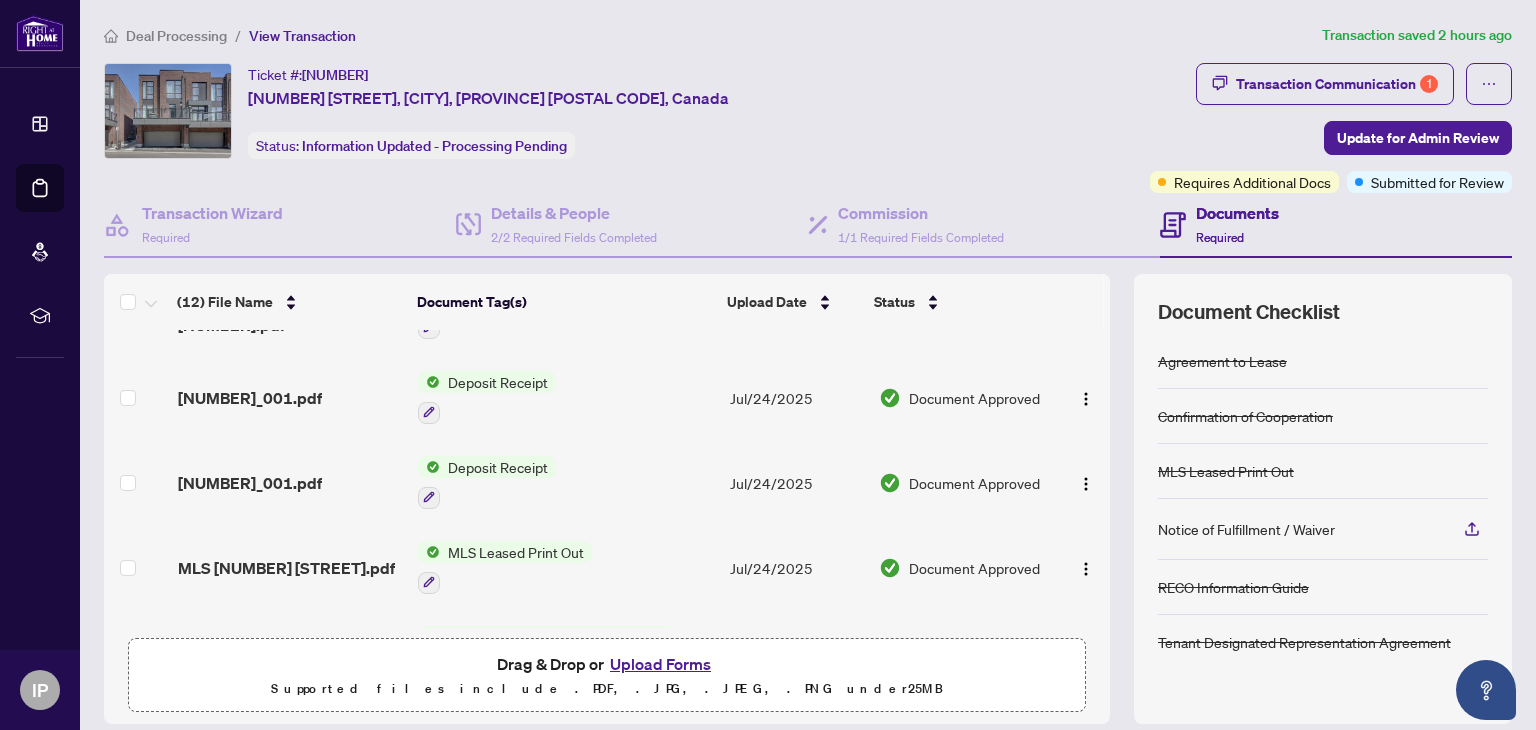 click on "Deposit Receipt" at bounding box center [498, 467] 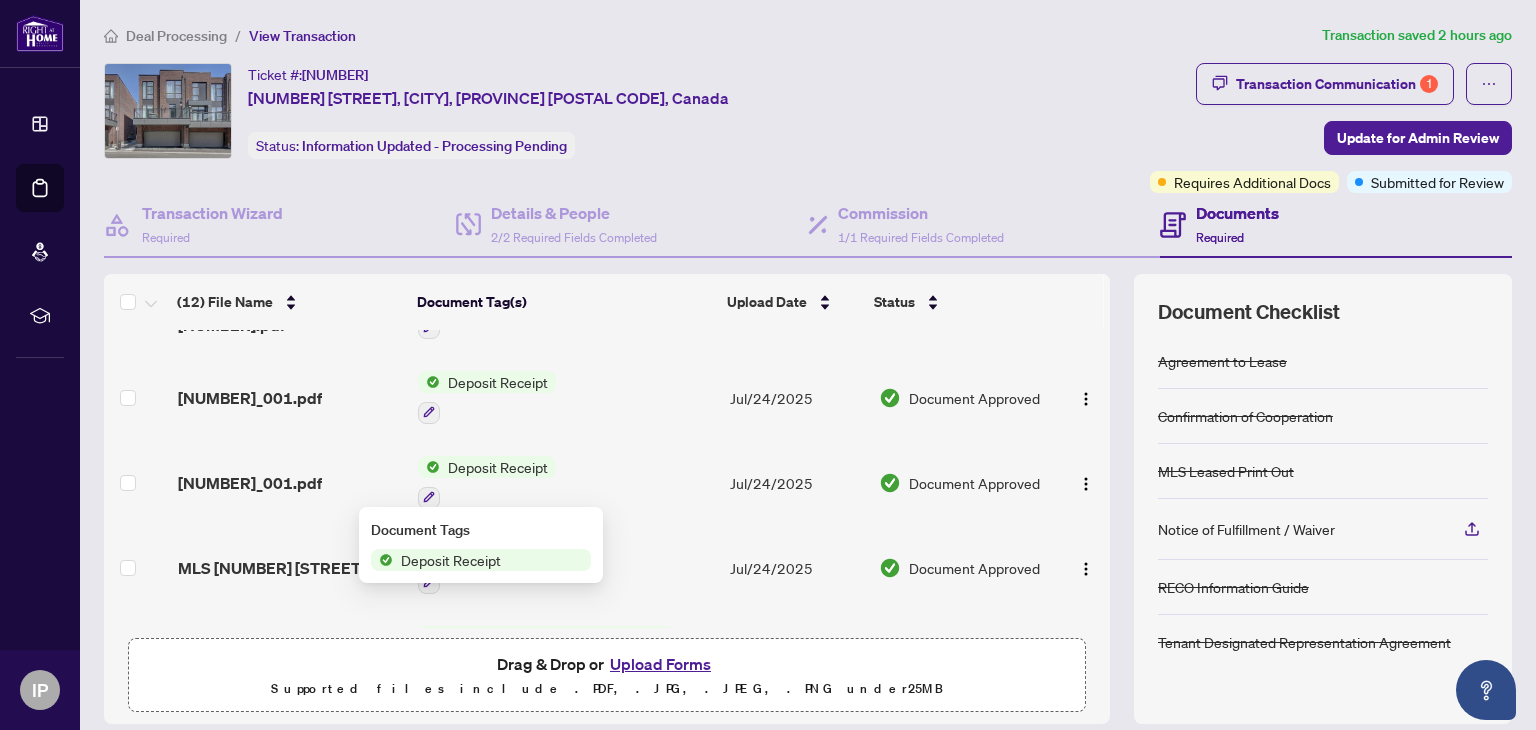 click on "Deposit Receipt" at bounding box center [498, 467] 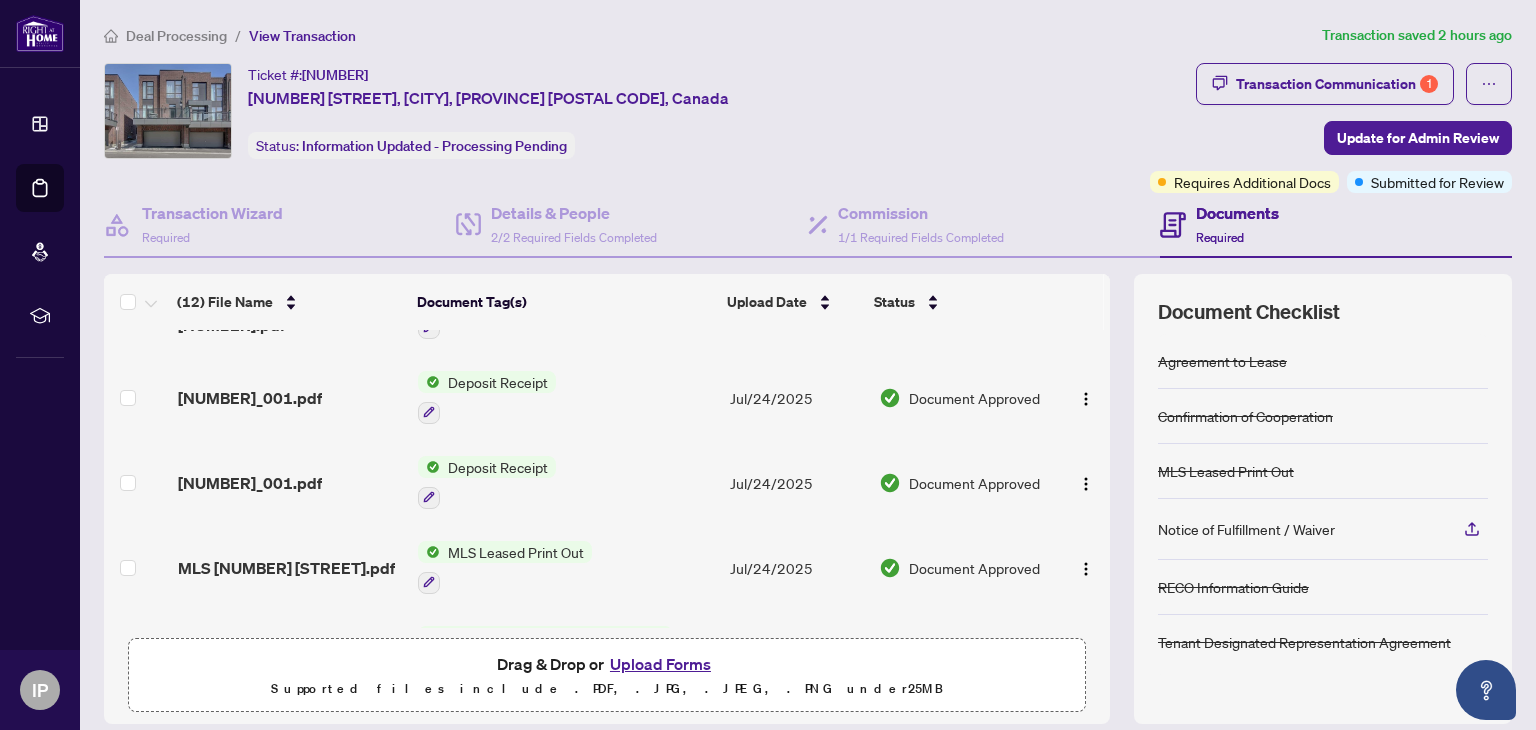 click on "Deposit Receipt" at bounding box center [498, 467] 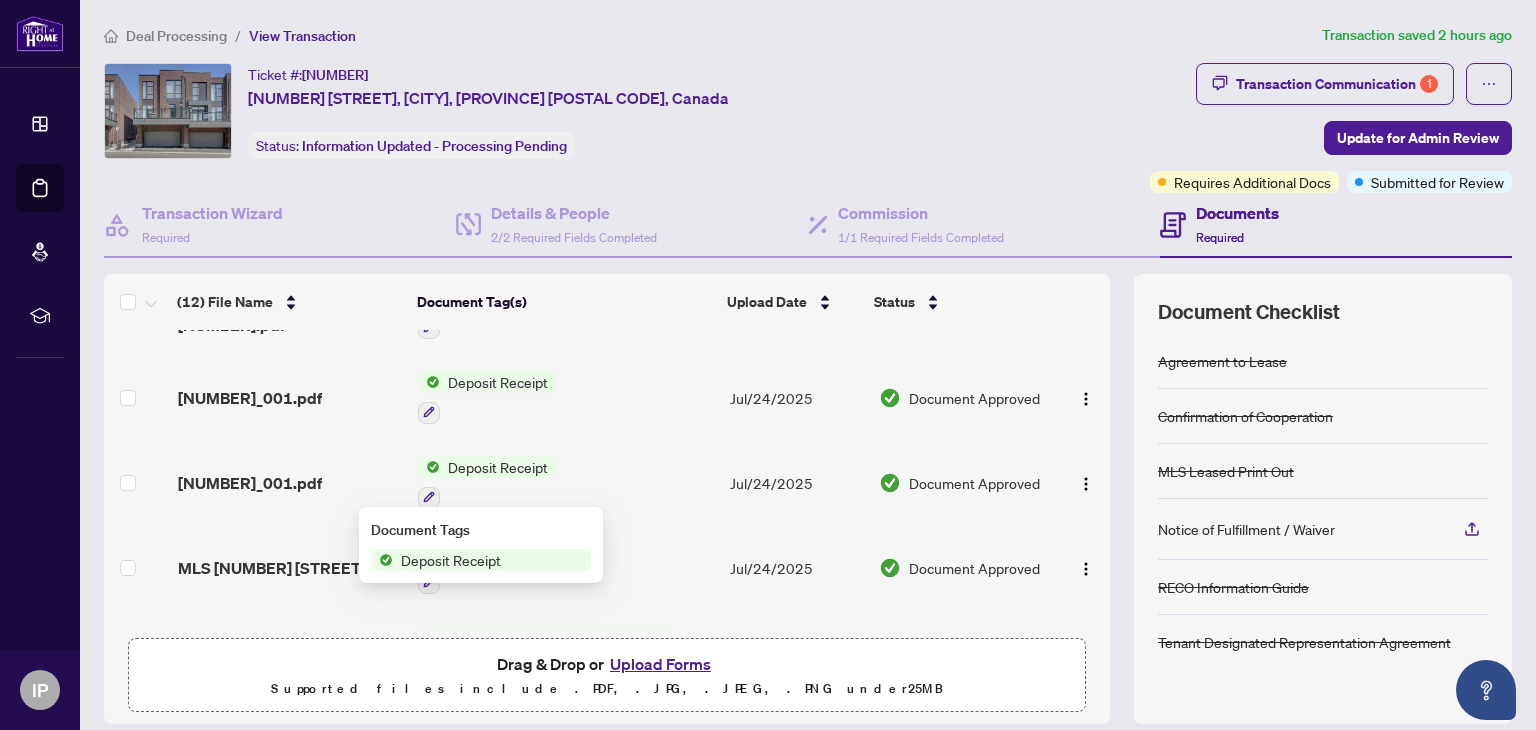 click on "Deposit Receipt" at bounding box center [498, 467] 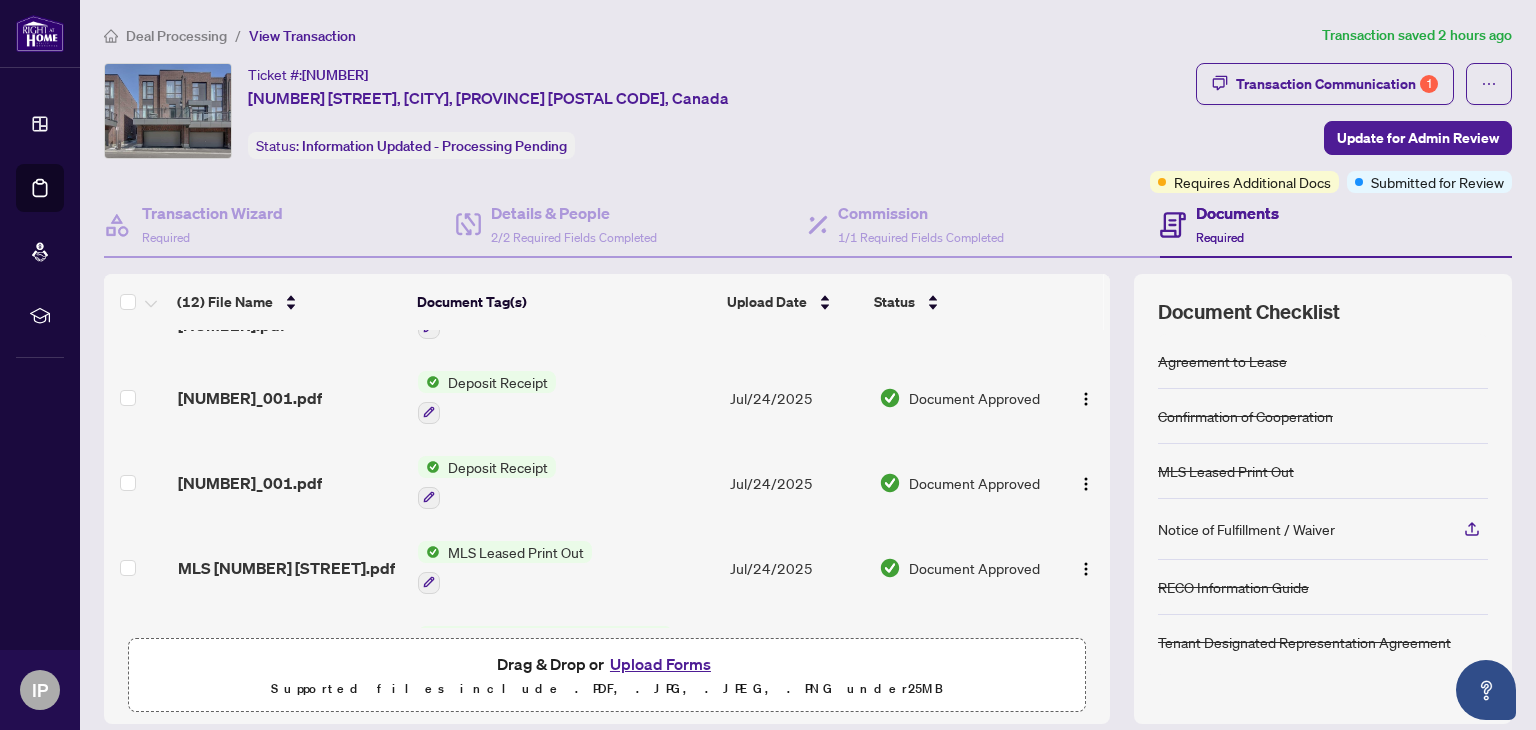 click on "Deposit Receipt" at bounding box center (498, 467) 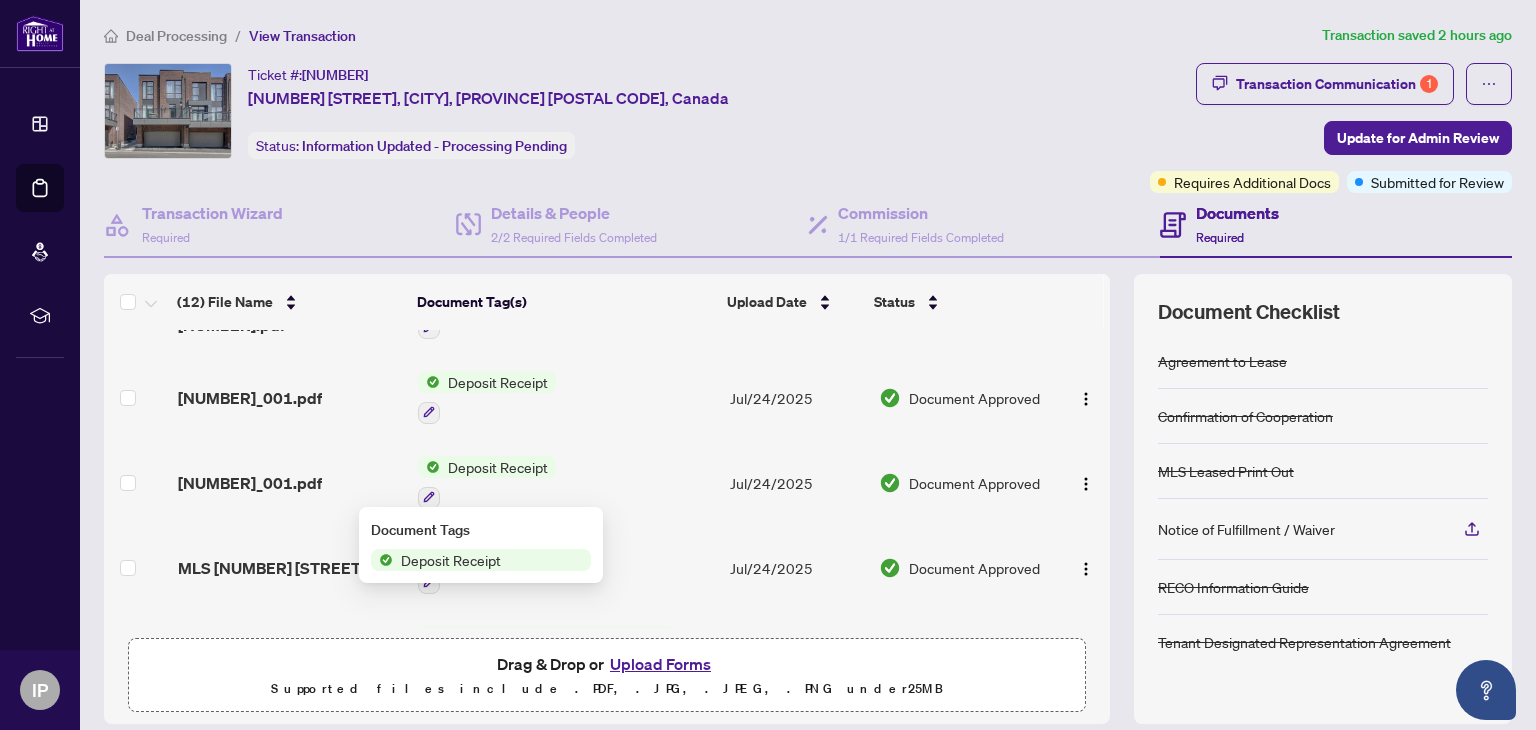 click on "Deposit Receipt" at bounding box center (498, 467) 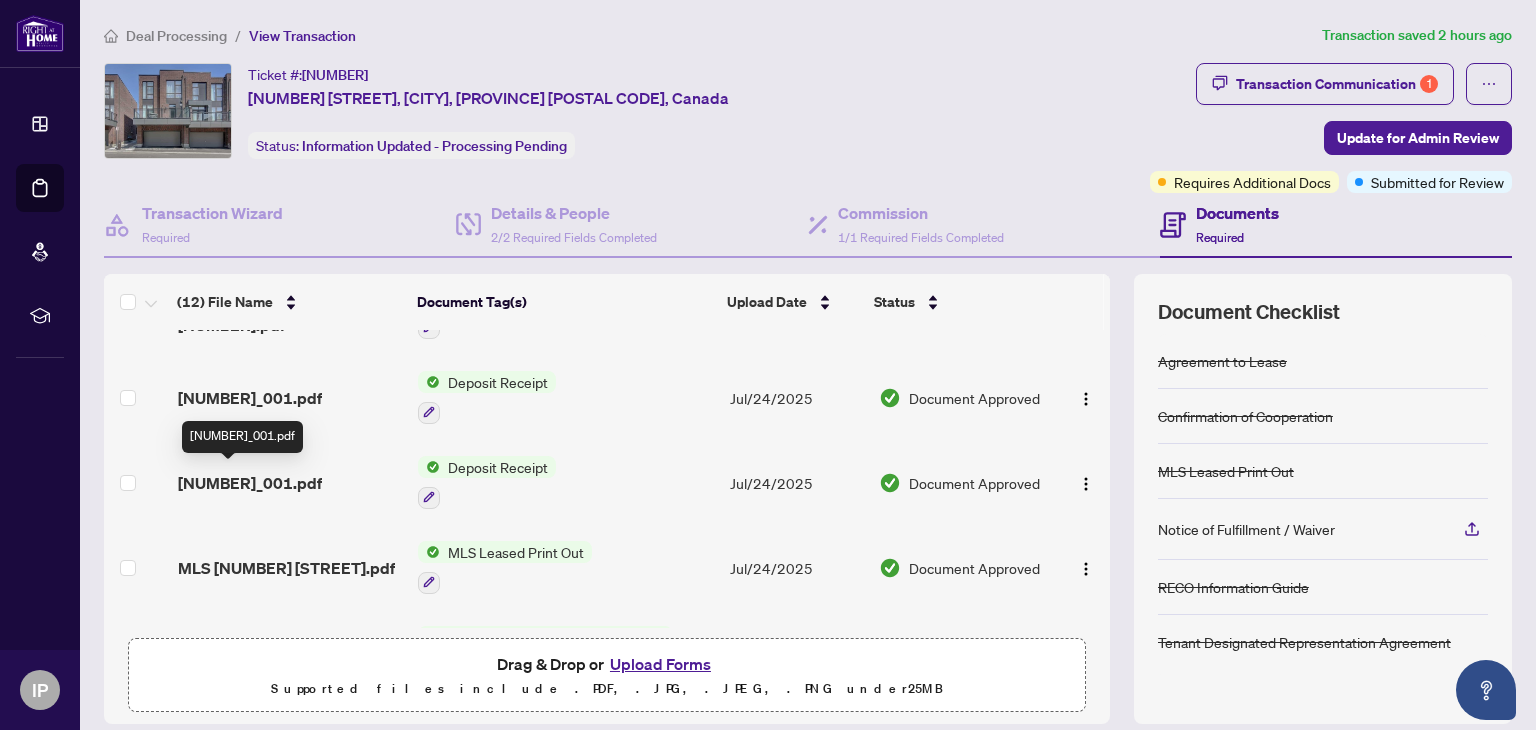 click on "[NUMBER]_001.pdf" at bounding box center [250, 483] 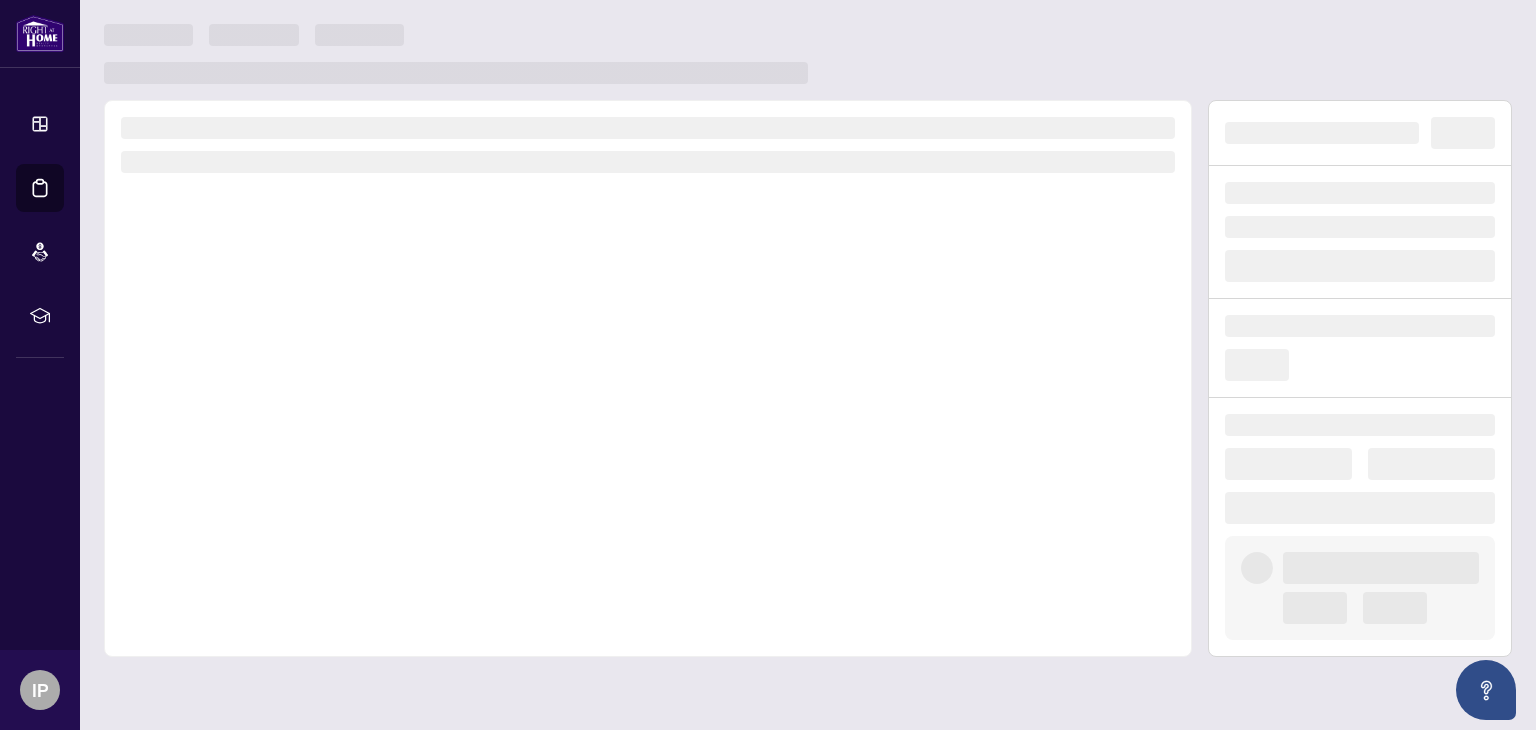 click at bounding box center (648, 378) 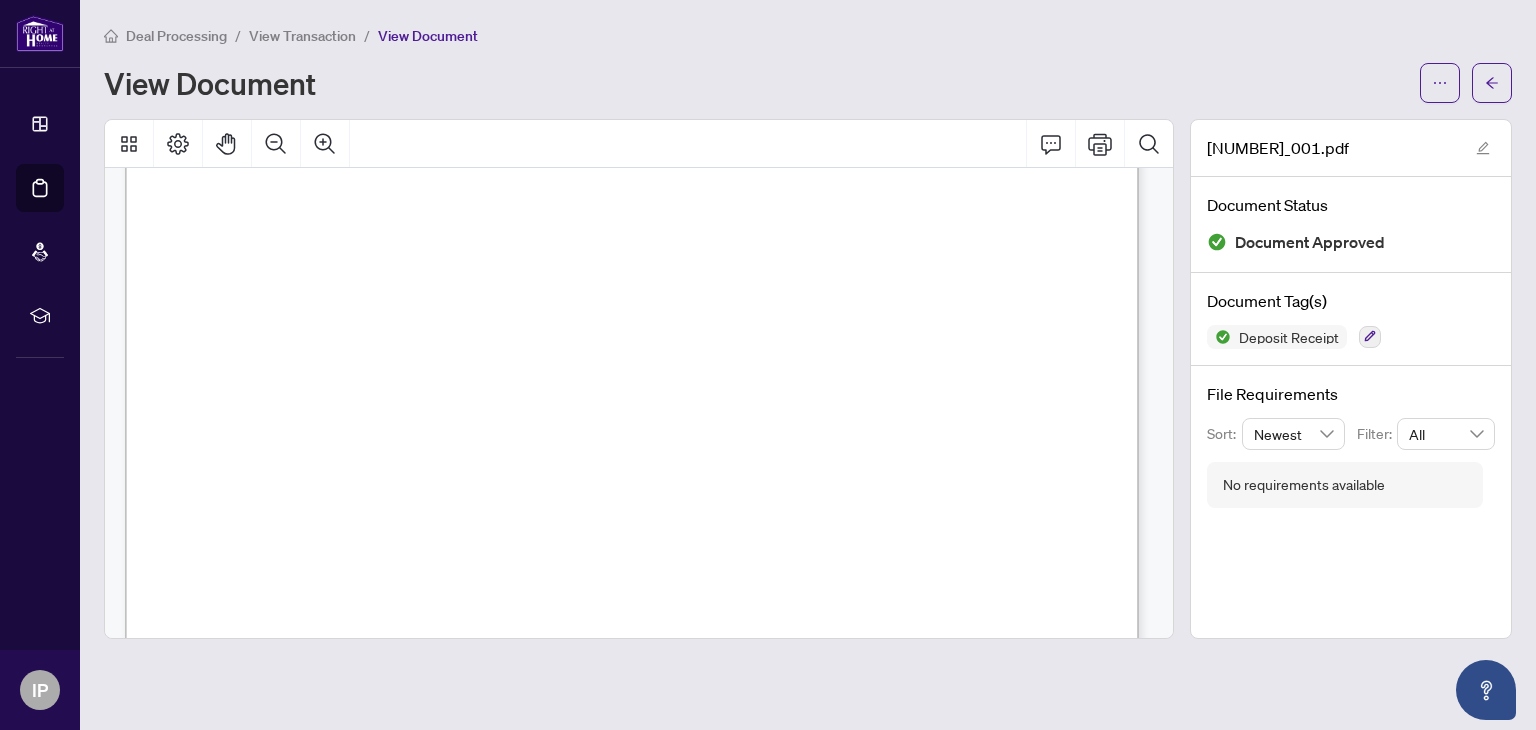 scroll, scrollTop: 0, scrollLeft: 0, axis: both 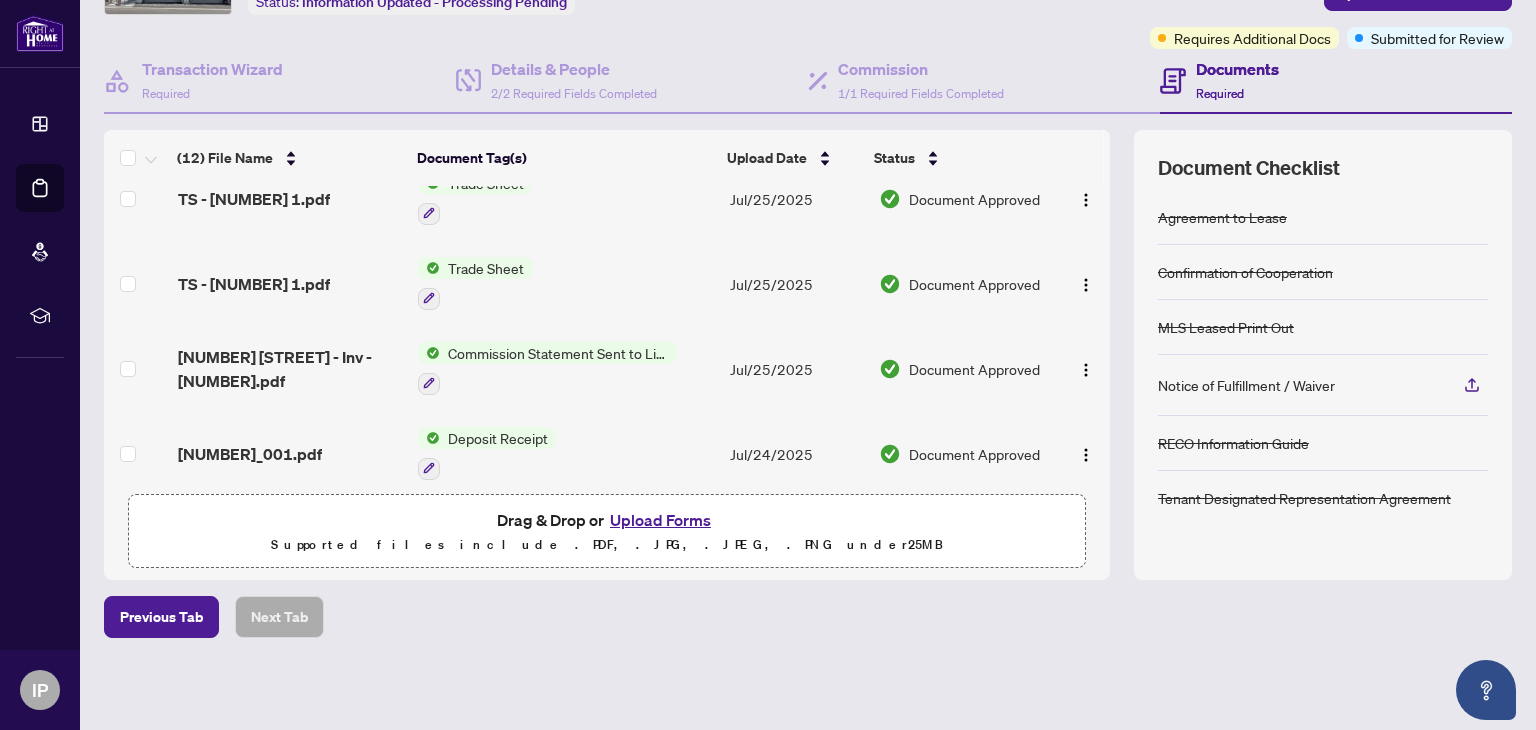 click on "Trade Sheet" at bounding box center (486, 268) 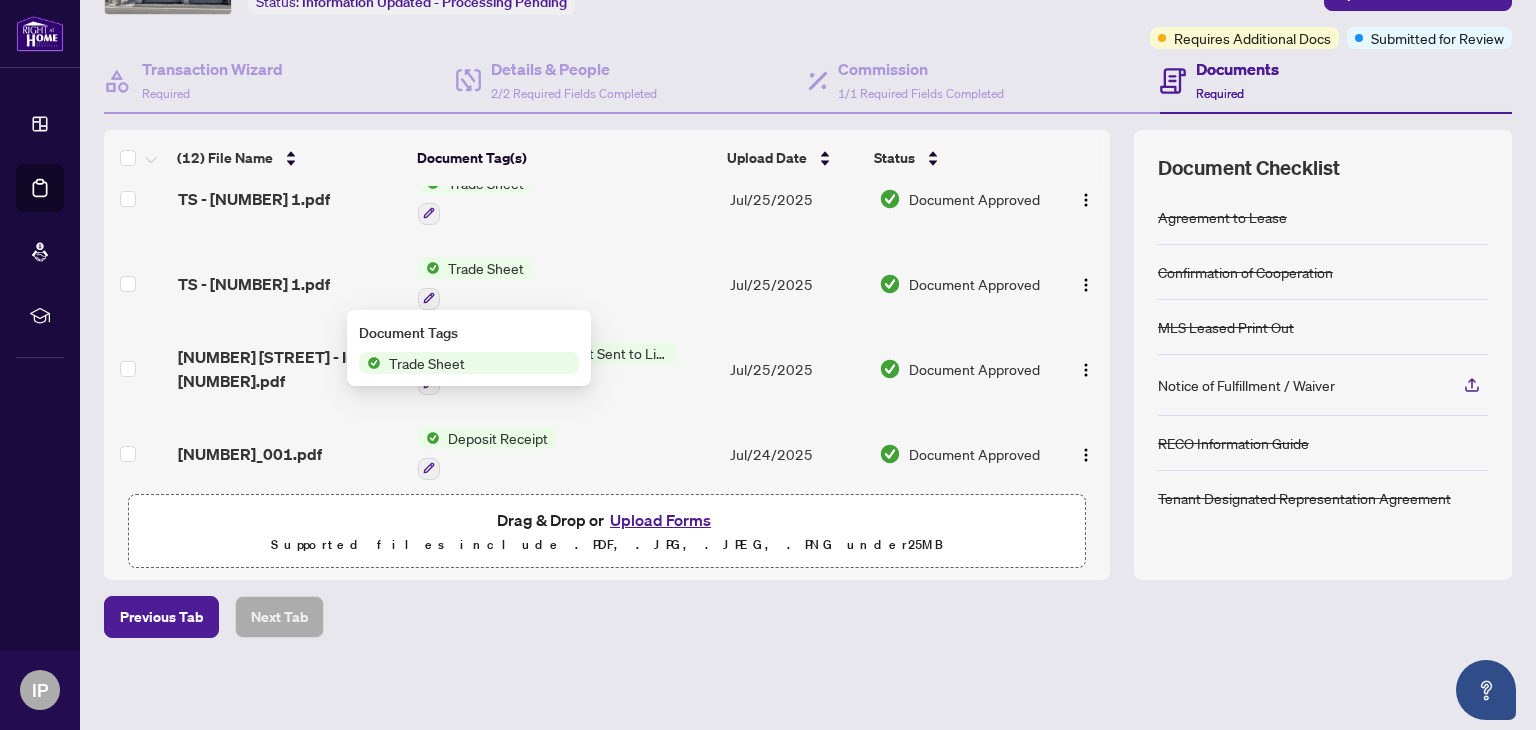 click on "Trade Sheet" at bounding box center (486, 268) 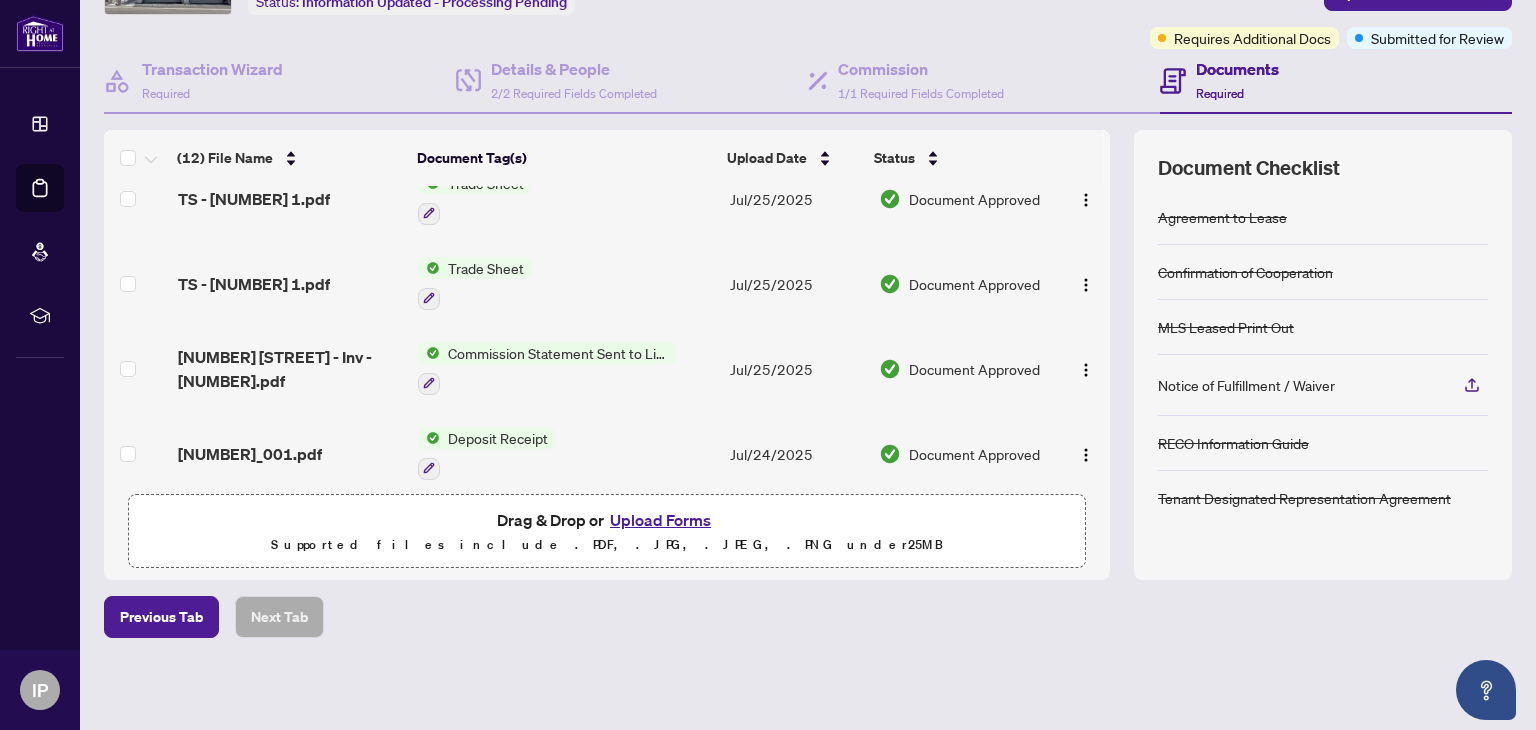 click on "Trade Sheet" at bounding box center (486, 268) 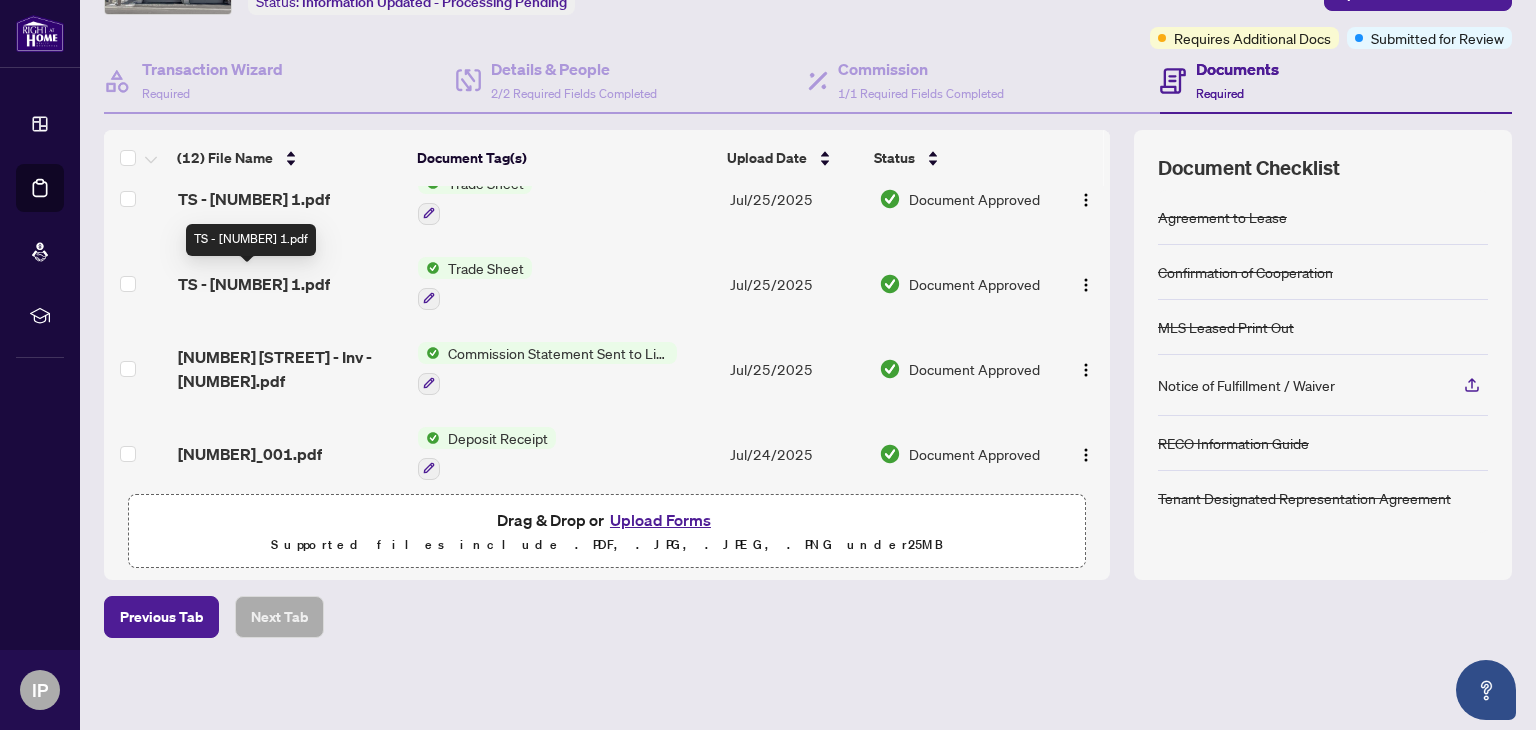 click on "TS - [NUMBER] 1.pdf" at bounding box center (254, 284) 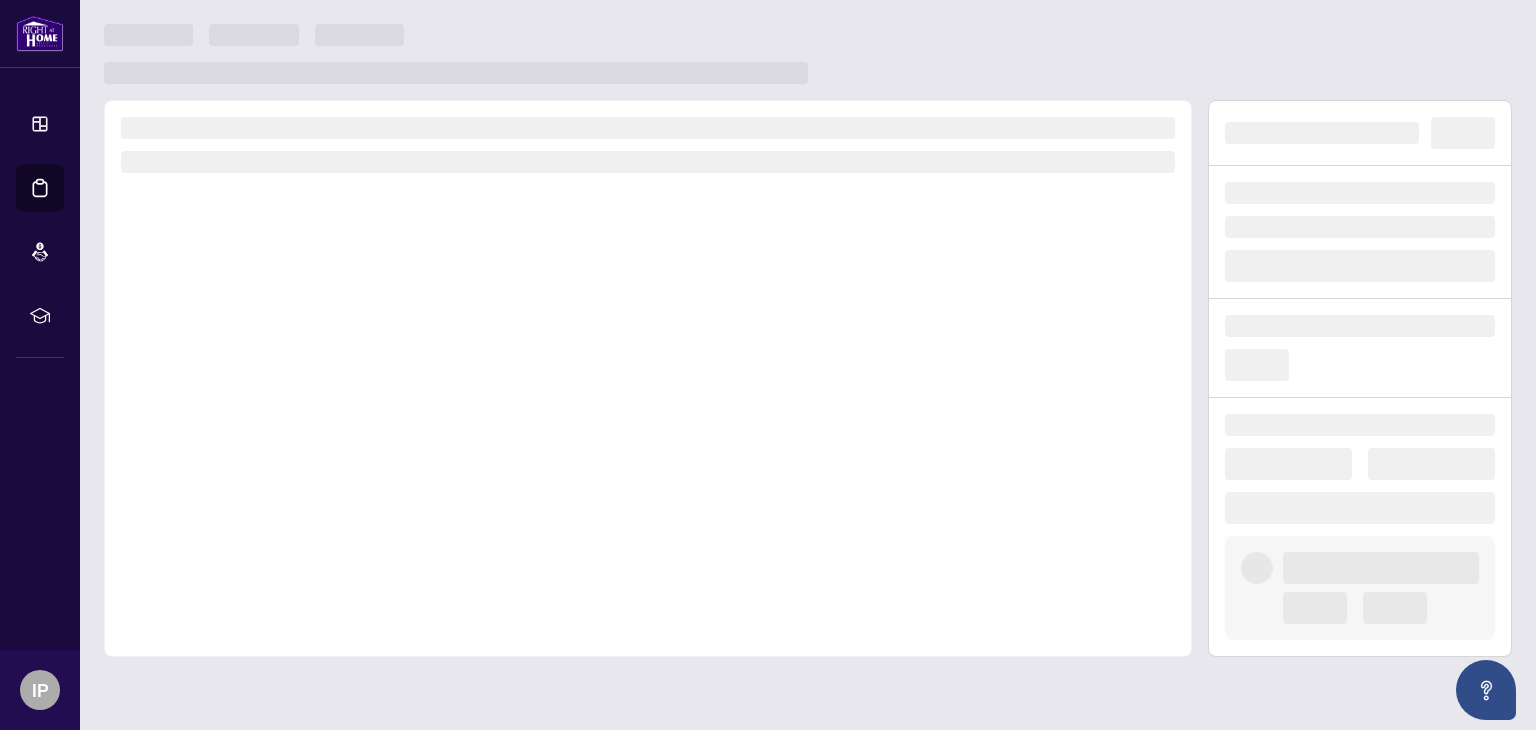 click at bounding box center (648, 378) 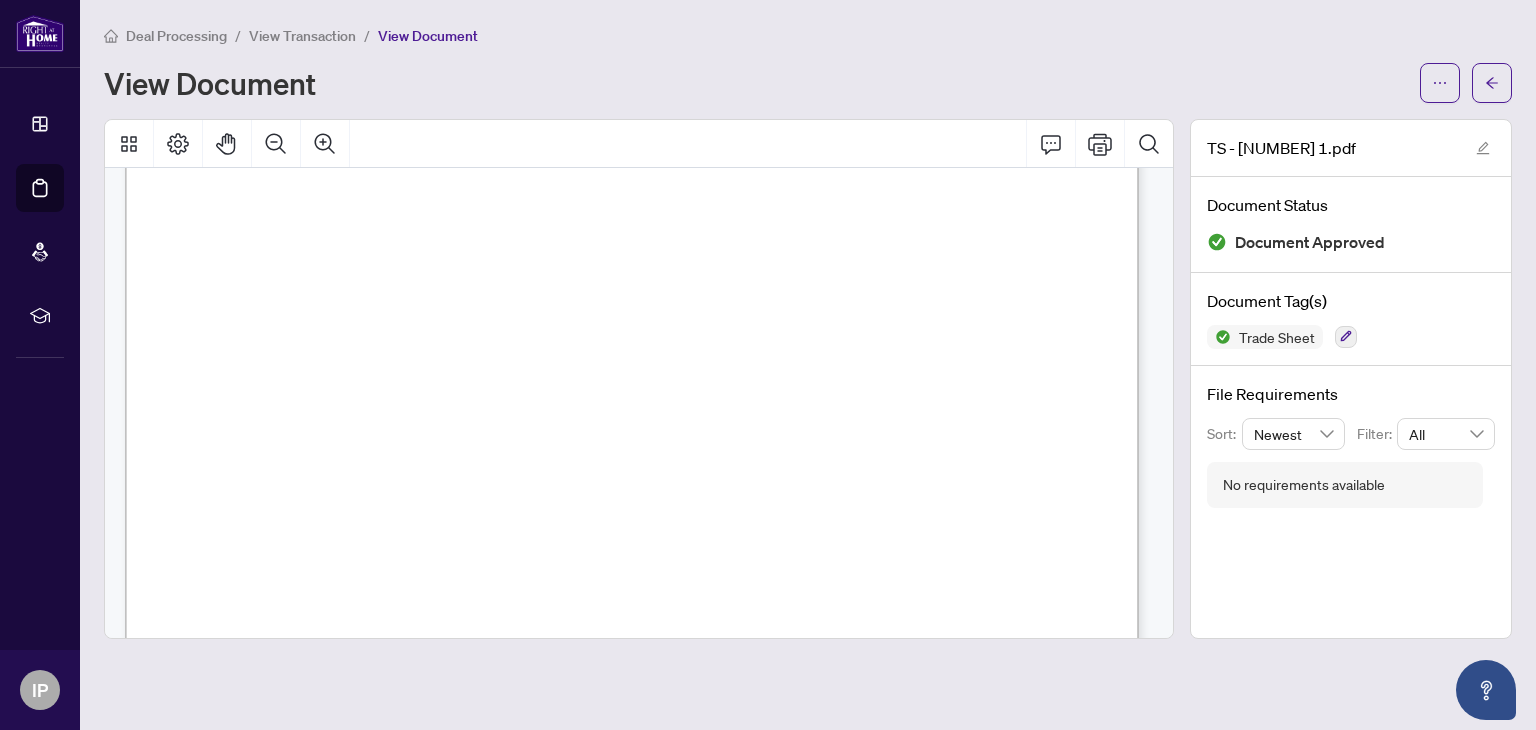 scroll, scrollTop: 300, scrollLeft: 0, axis: vertical 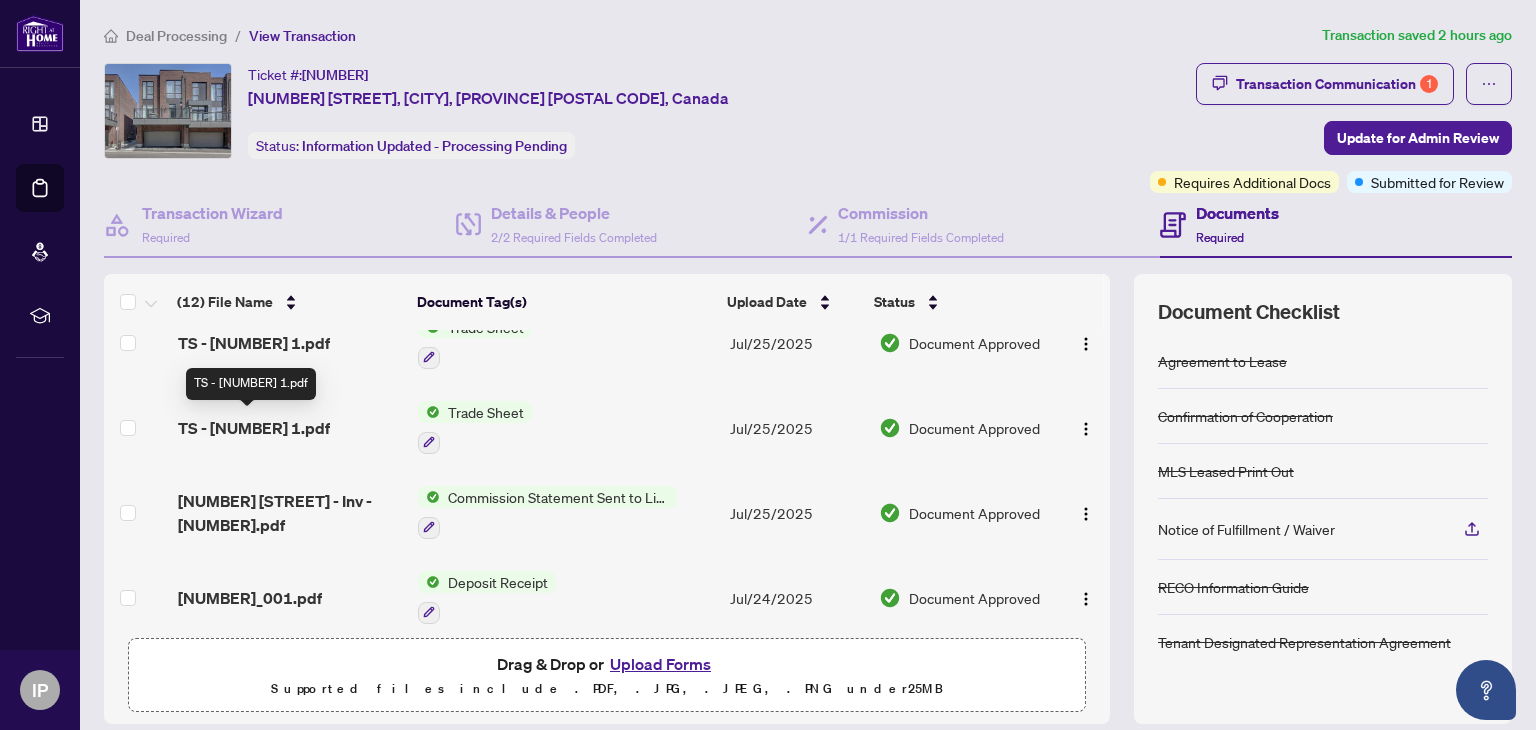 click on "TS - [NUMBER] 1.pdf" at bounding box center (254, 428) 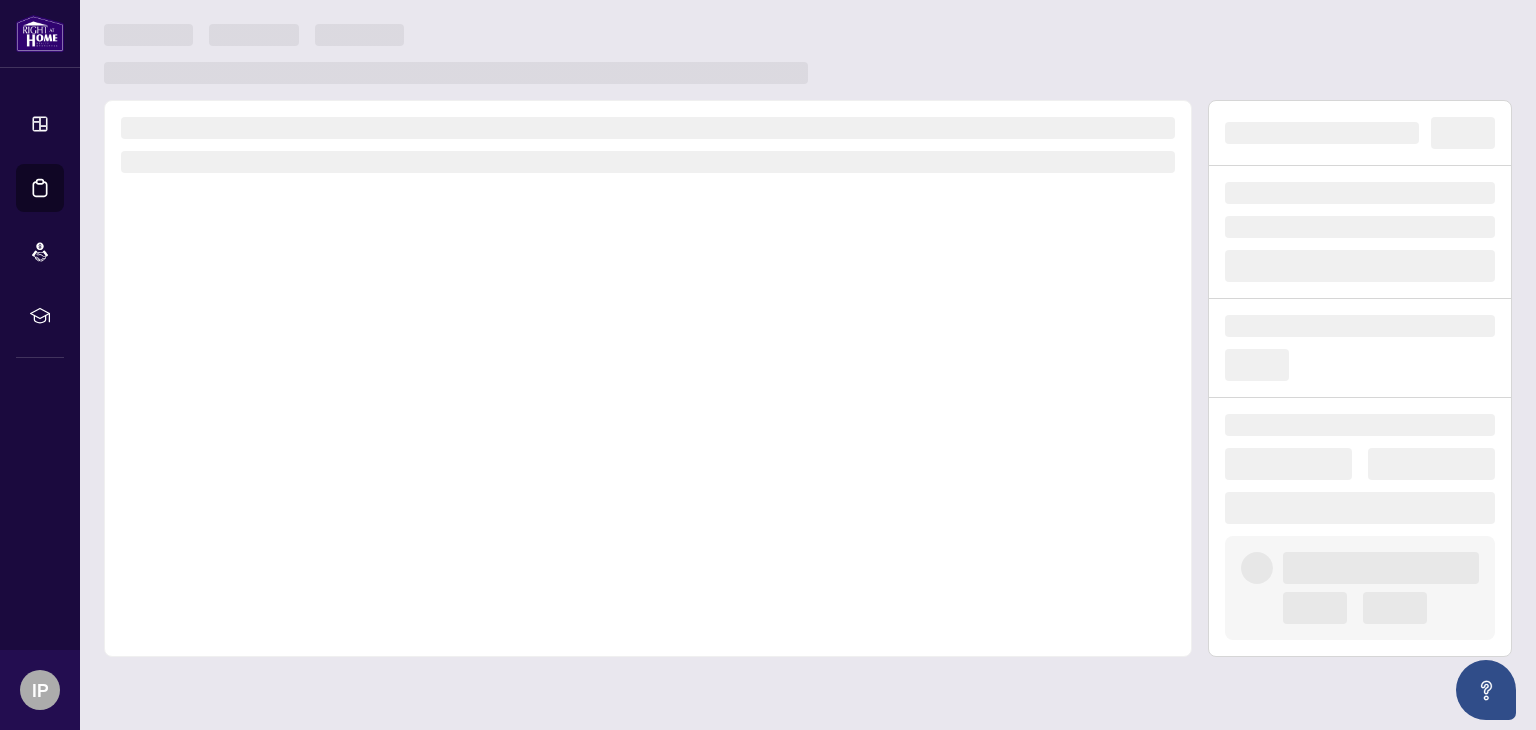 click at bounding box center [648, 378] 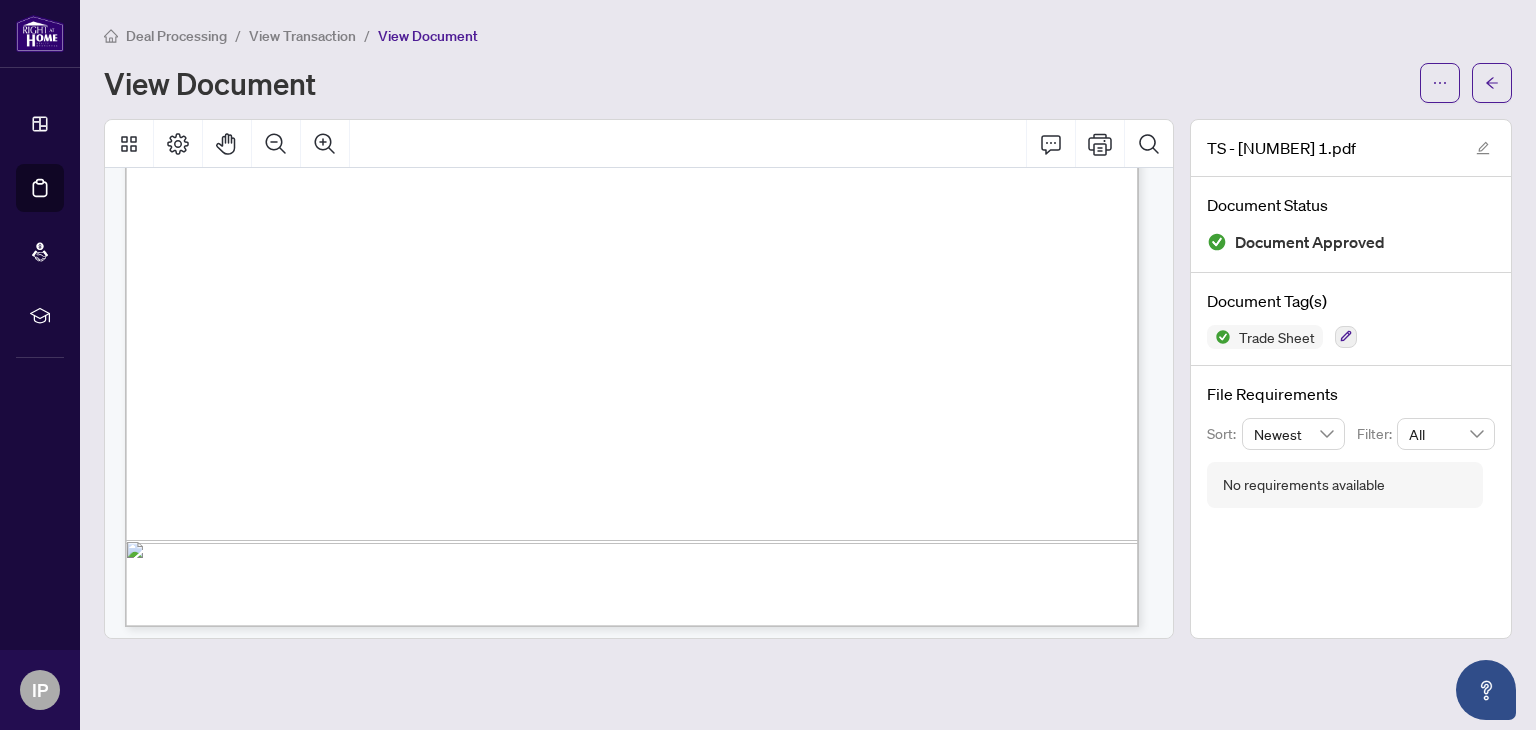 scroll, scrollTop: 881, scrollLeft: 0, axis: vertical 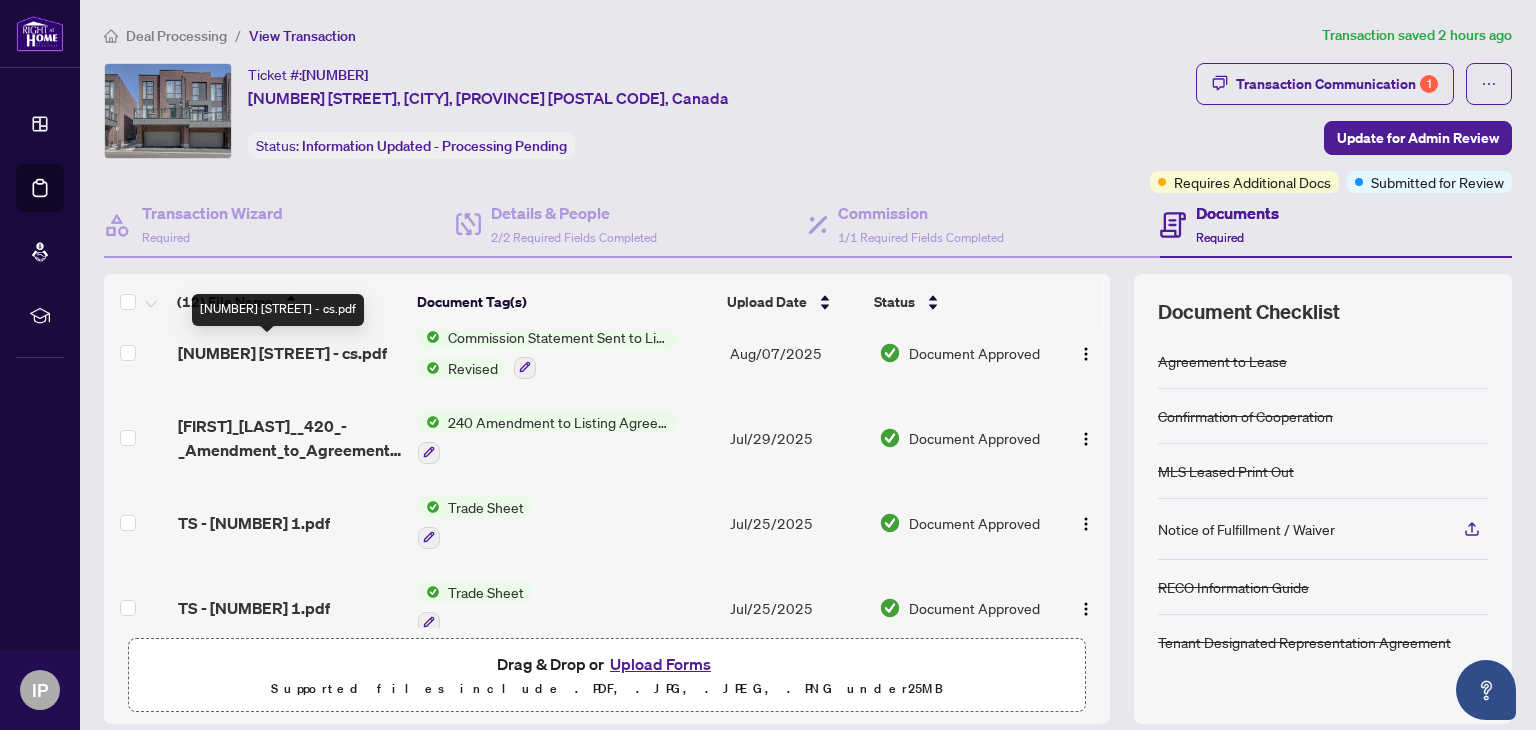 click on "[NUMBER] [STREET] - cs.pdf" at bounding box center [282, 353] 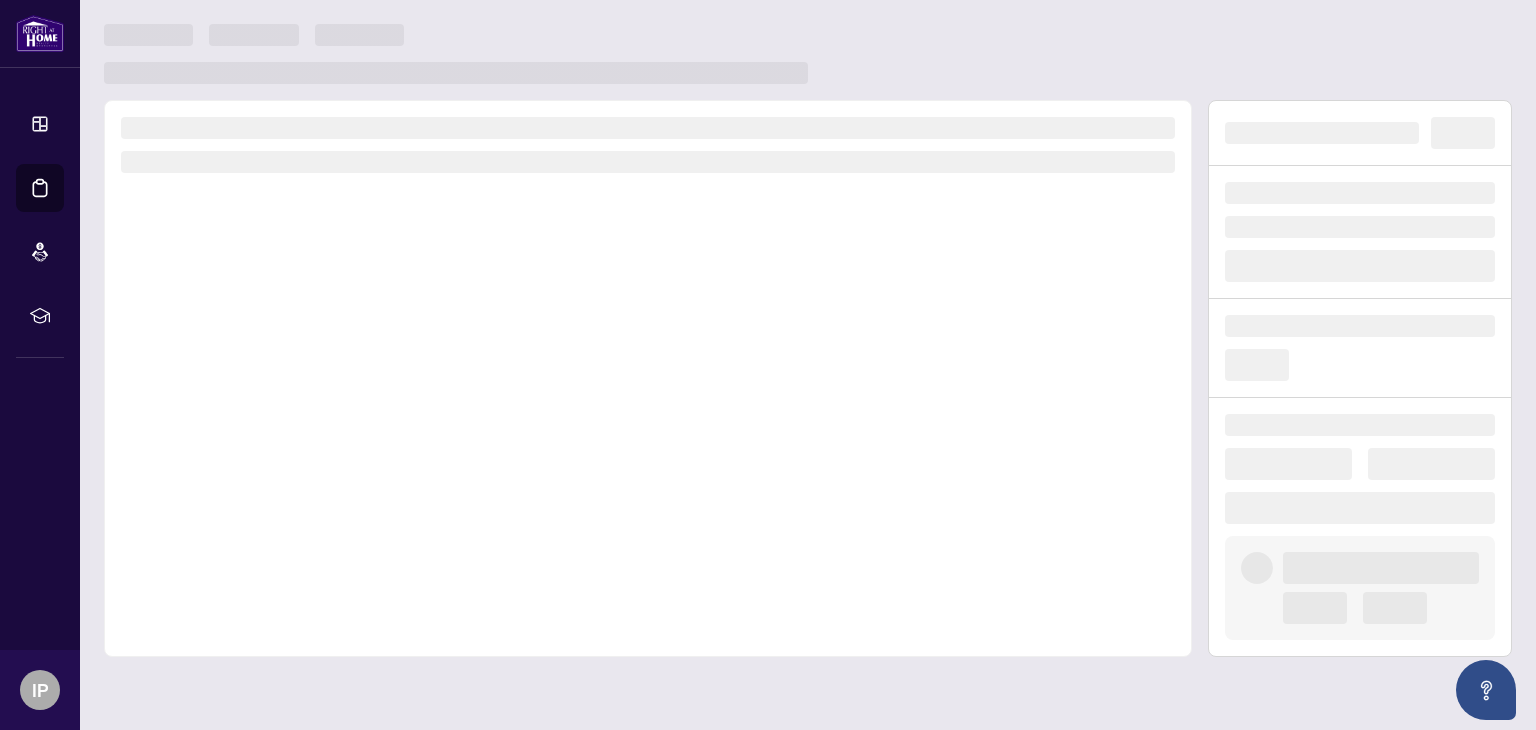 click at bounding box center [648, 378] 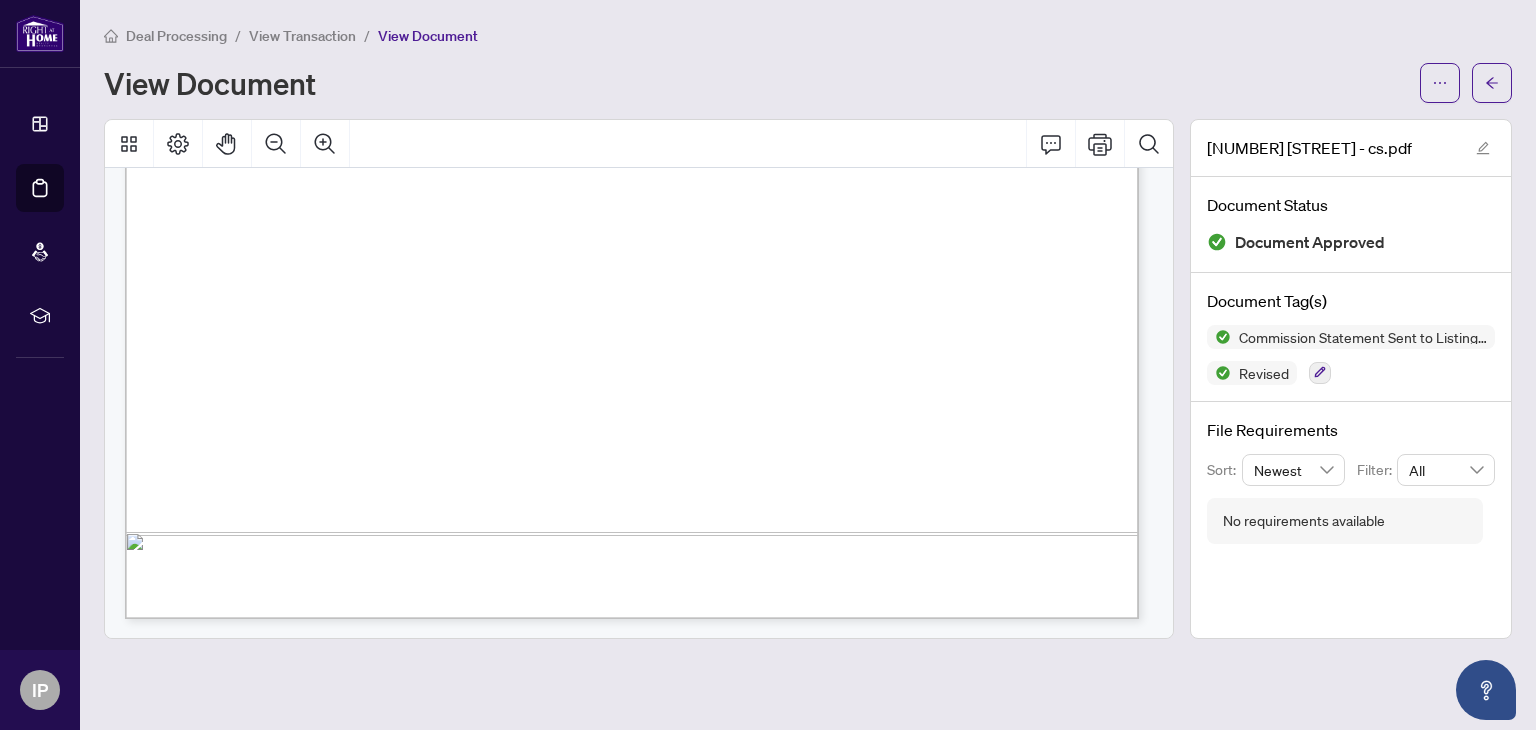 scroll, scrollTop: 381, scrollLeft: 0, axis: vertical 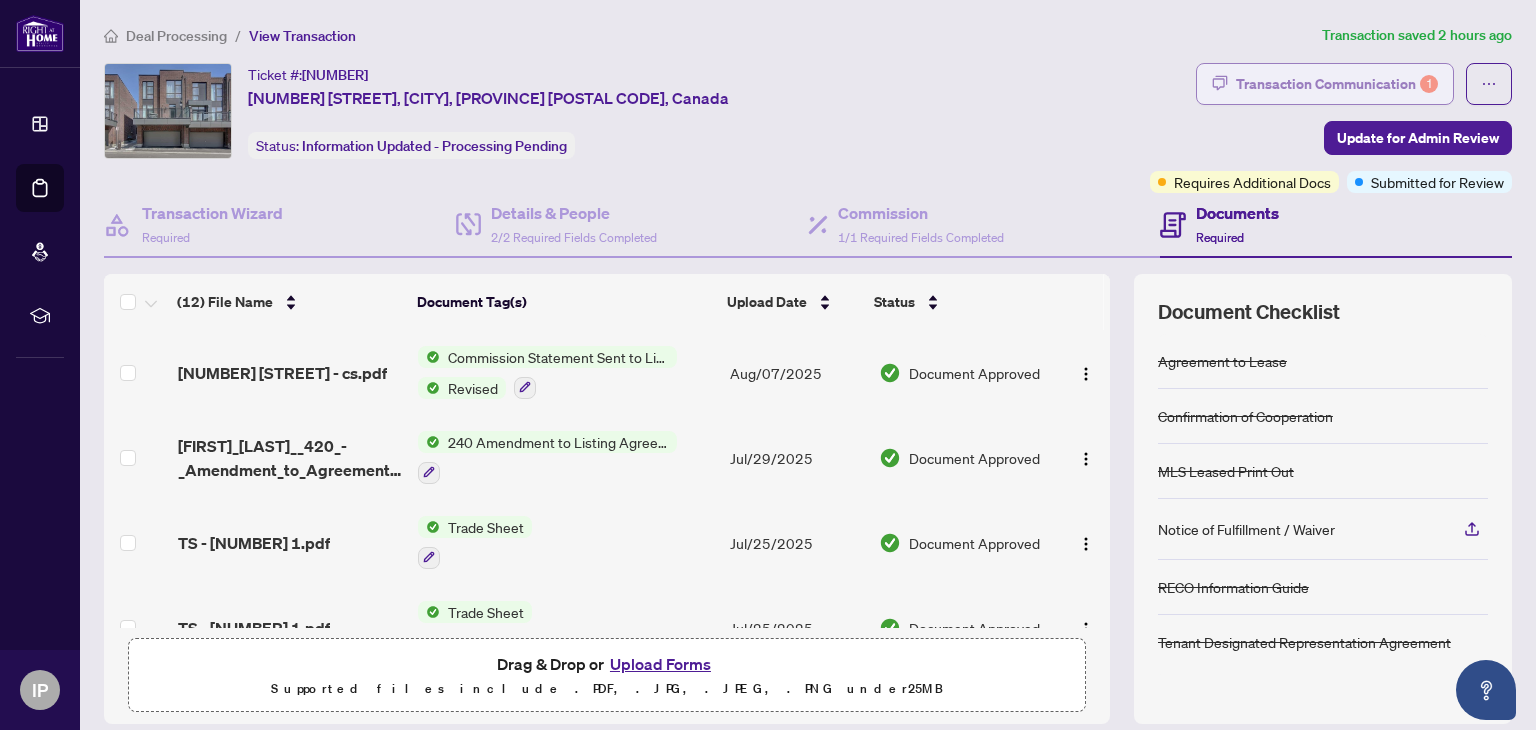 click on "Transaction Communication 1" at bounding box center (1337, 84) 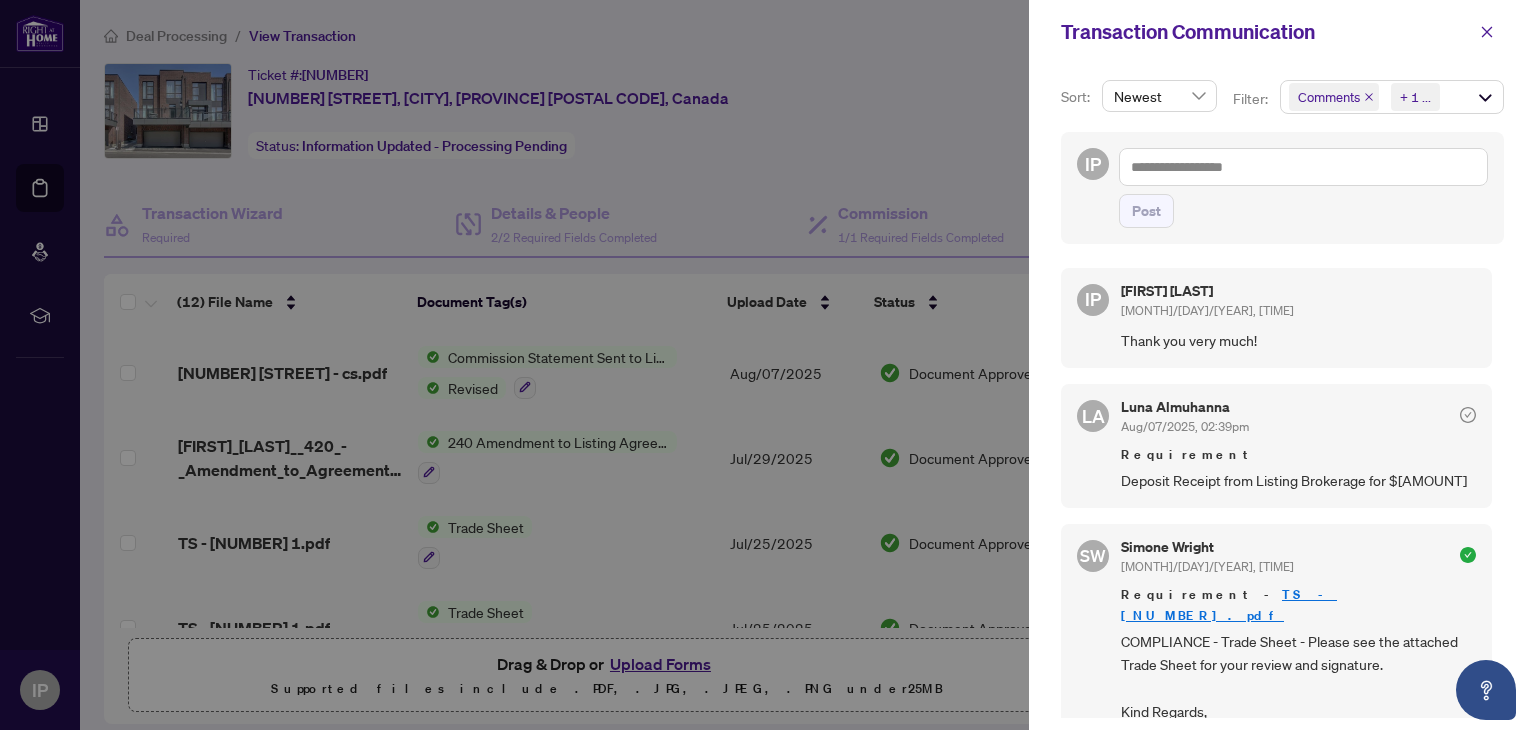 click at bounding box center [768, 365] 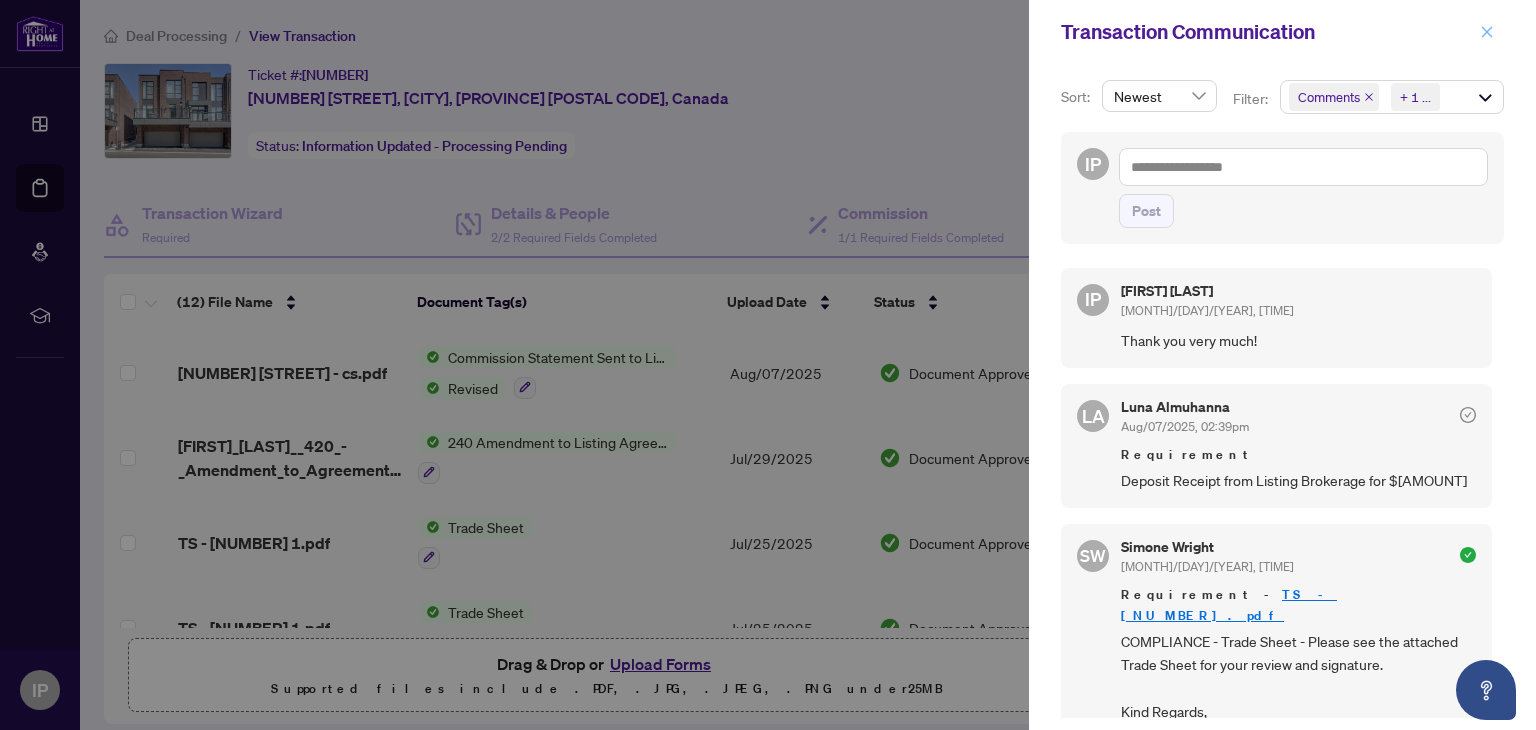click 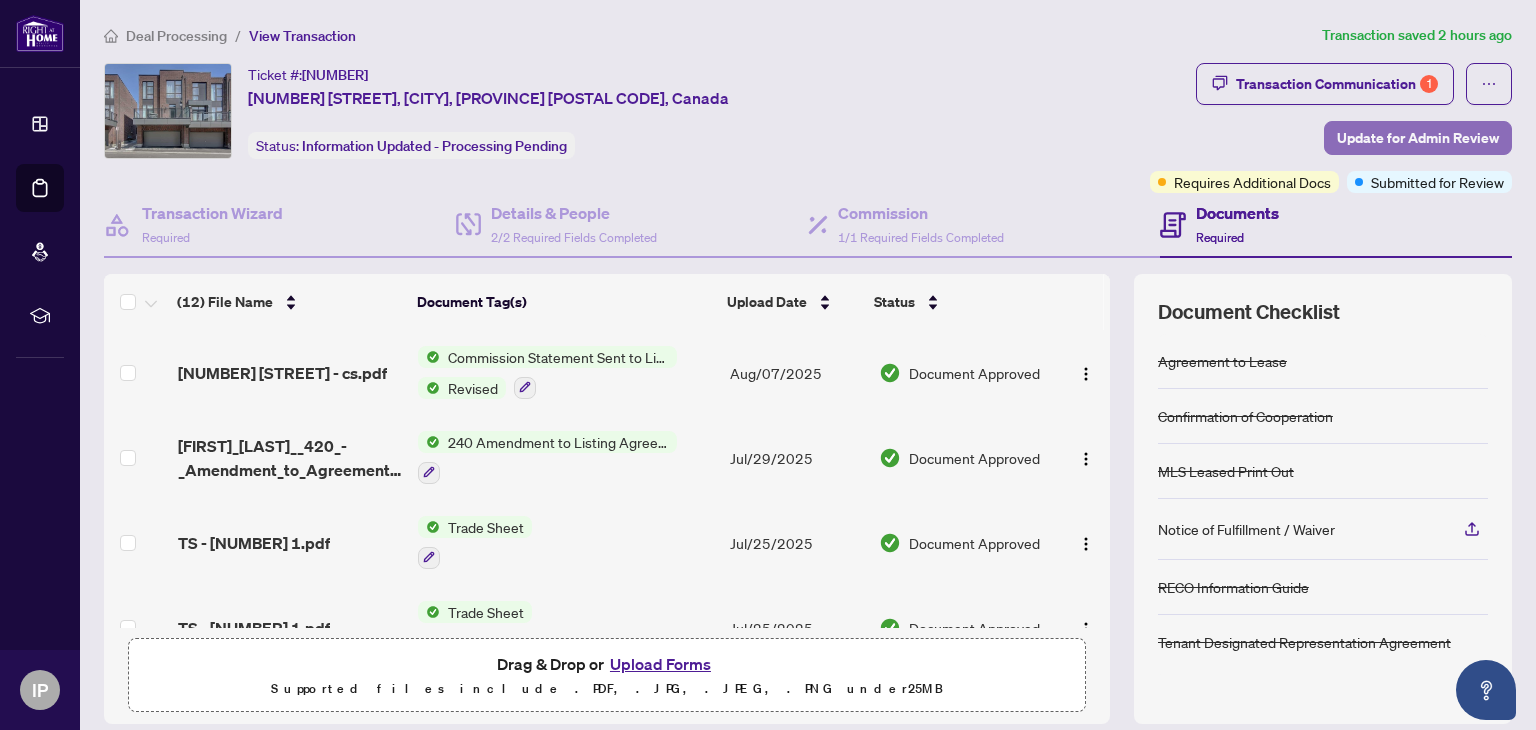 click on "Update for Admin Review" at bounding box center [1418, 138] 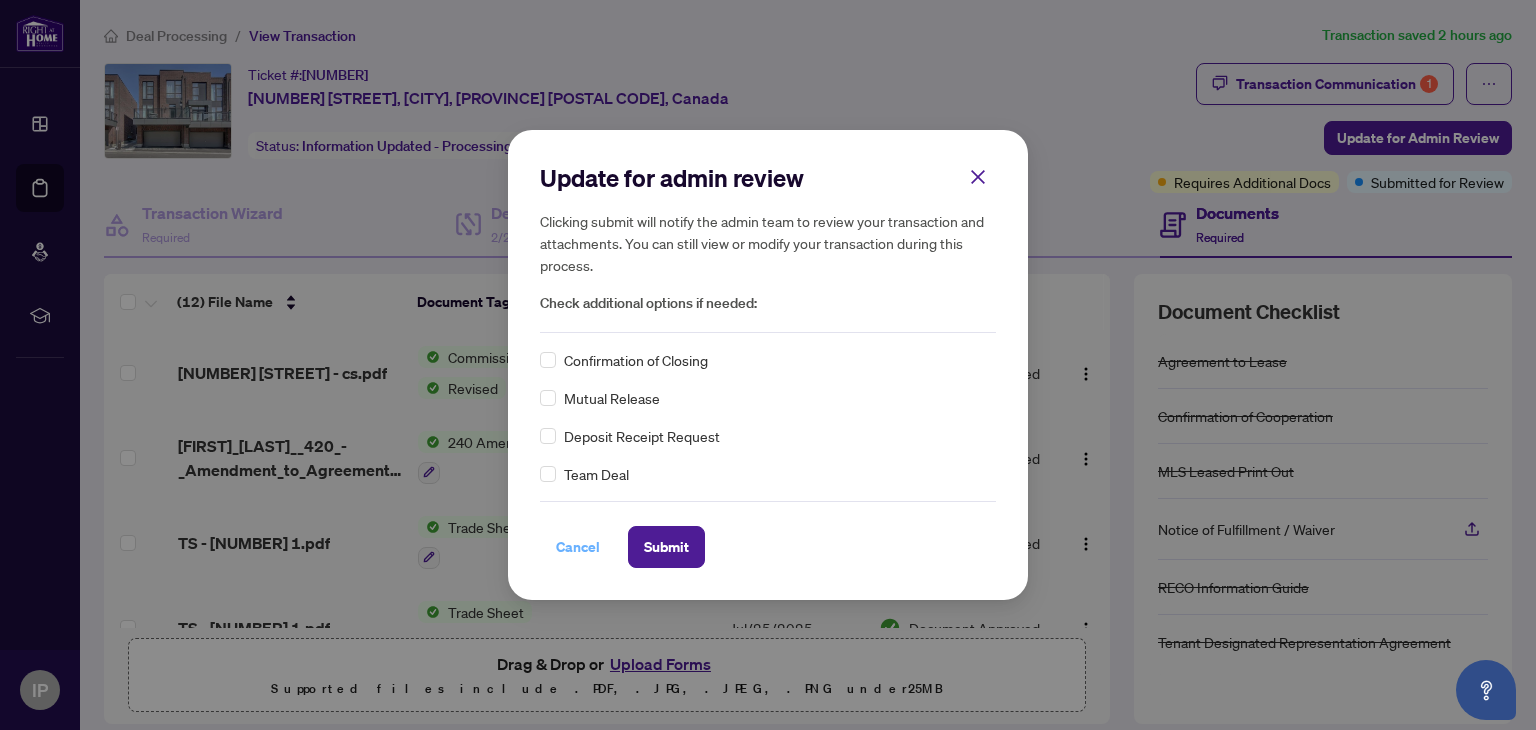 click on "Cancel" at bounding box center [578, 547] 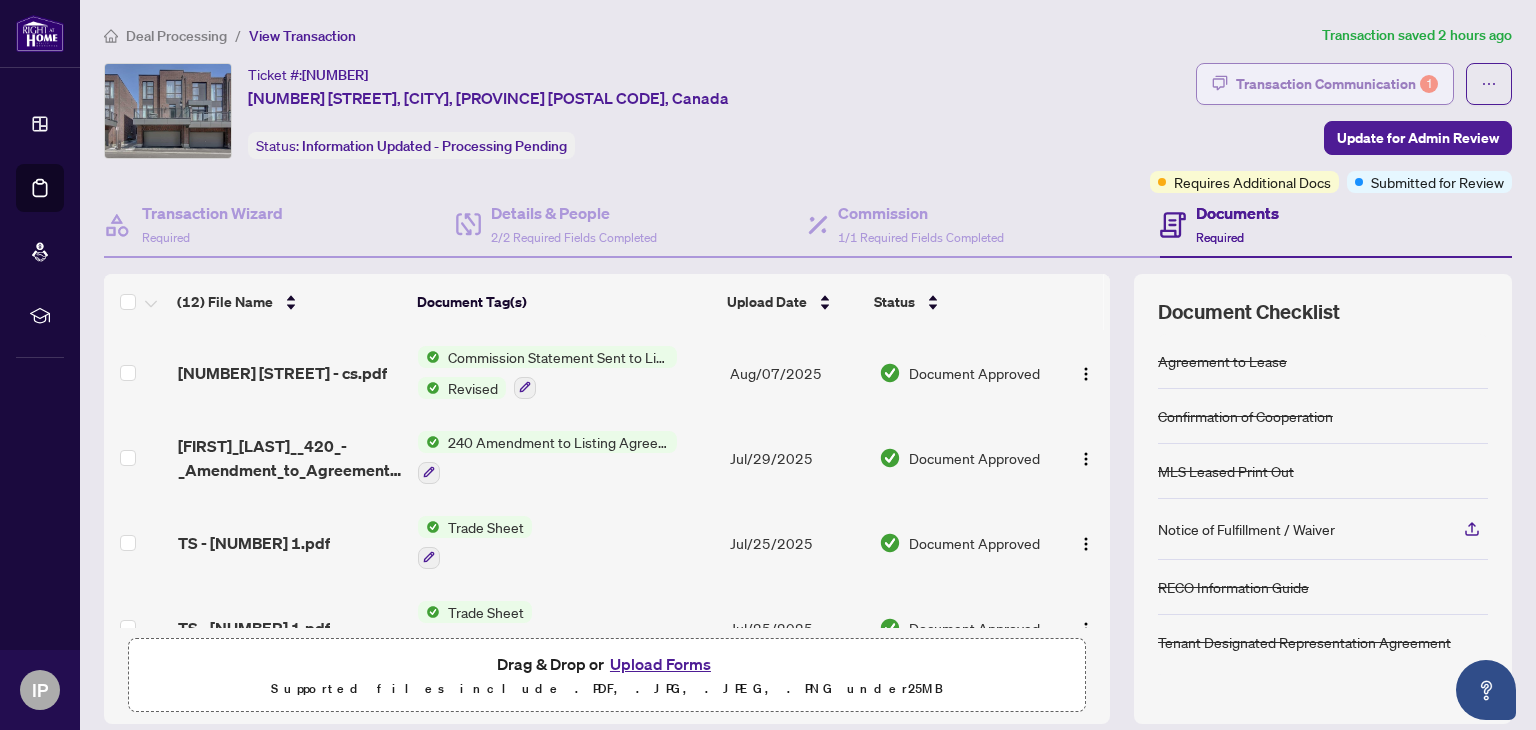 click on "Transaction Communication 1" at bounding box center (1337, 84) 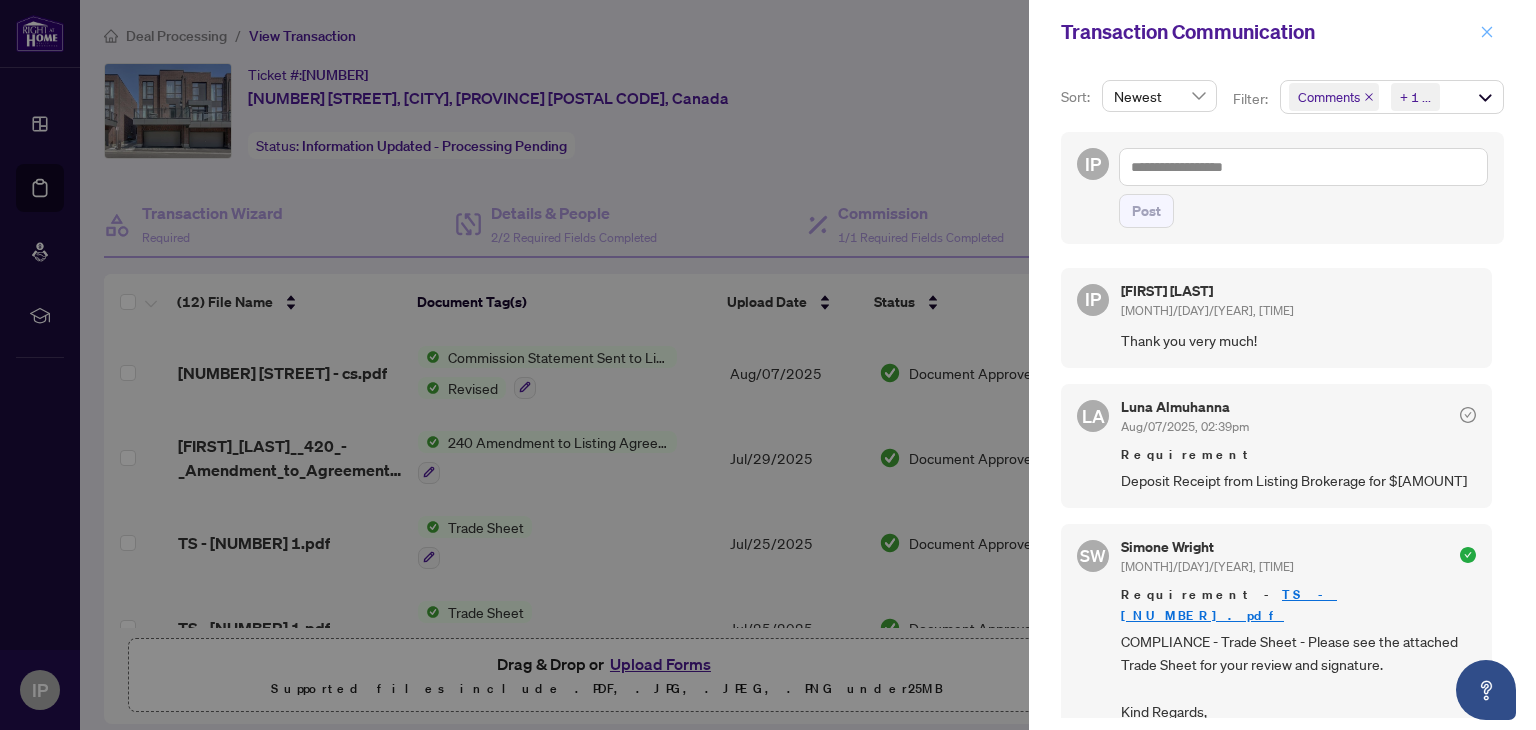 click at bounding box center [1487, 32] 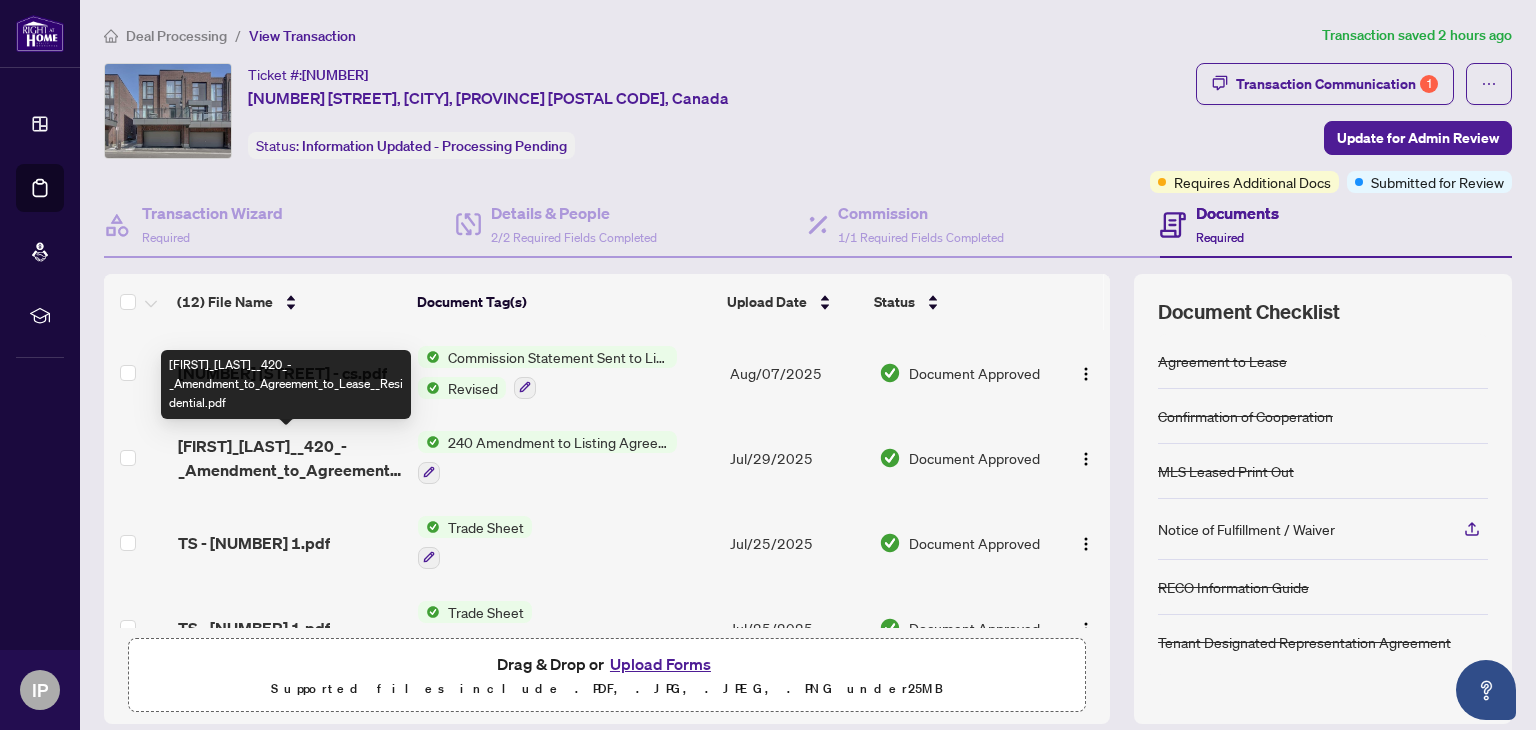 click on "[FIRST]_[LAST]__420_-_Amendment_to_Agreement_to_Lease__Residential.pdf" at bounding box center [290, 458] 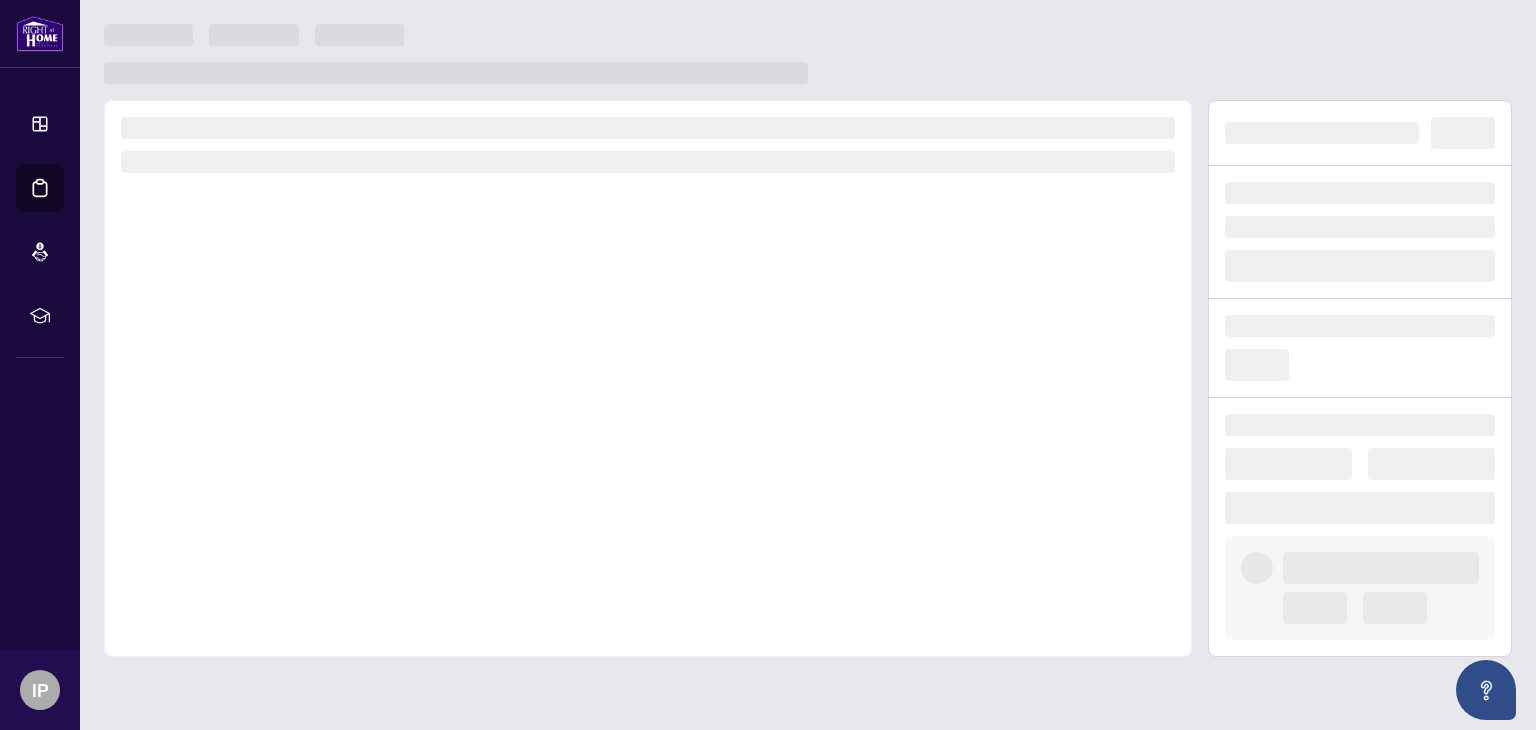 click at bounding box center [648, 378] 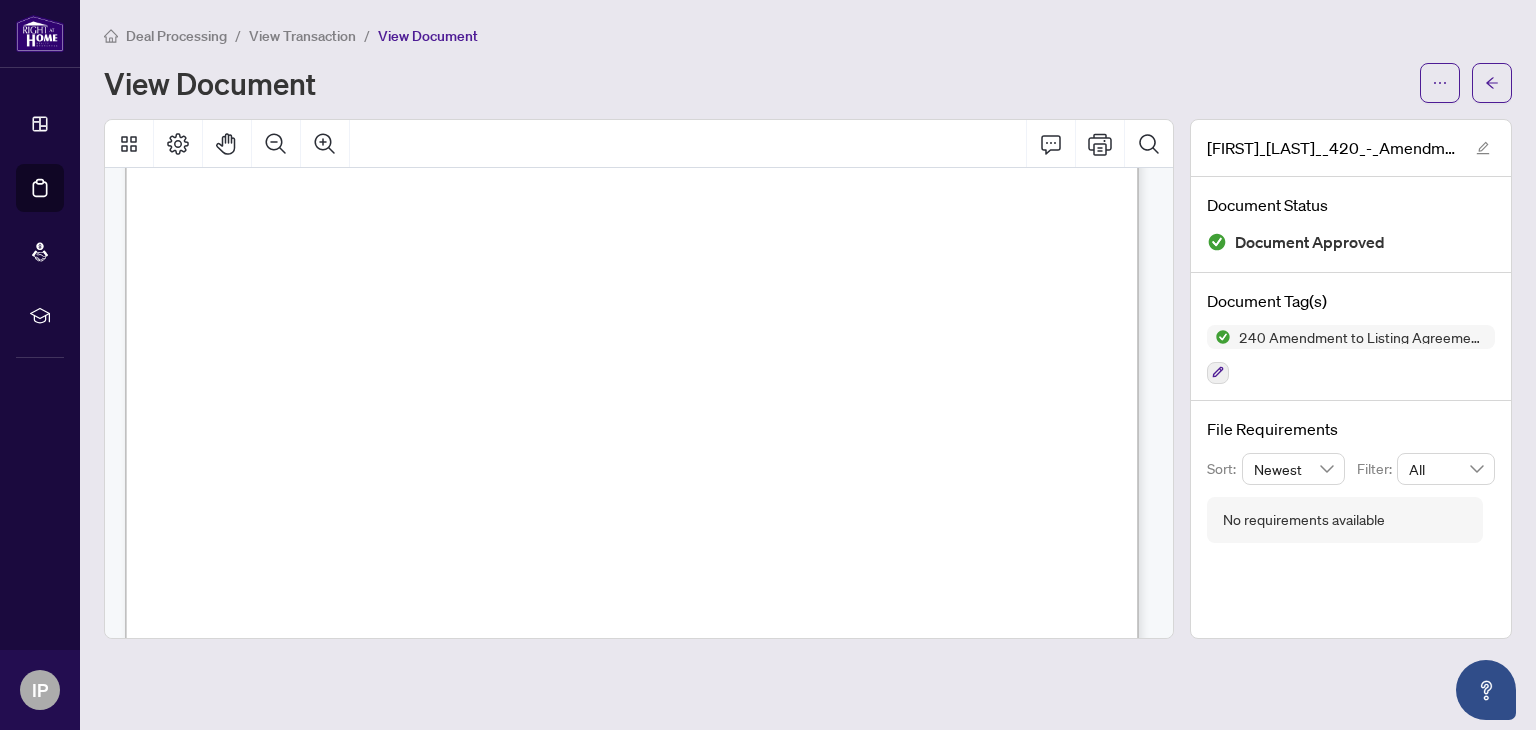 scroll, scrollTop: 500, scrollLeft: 0, axis: vertical 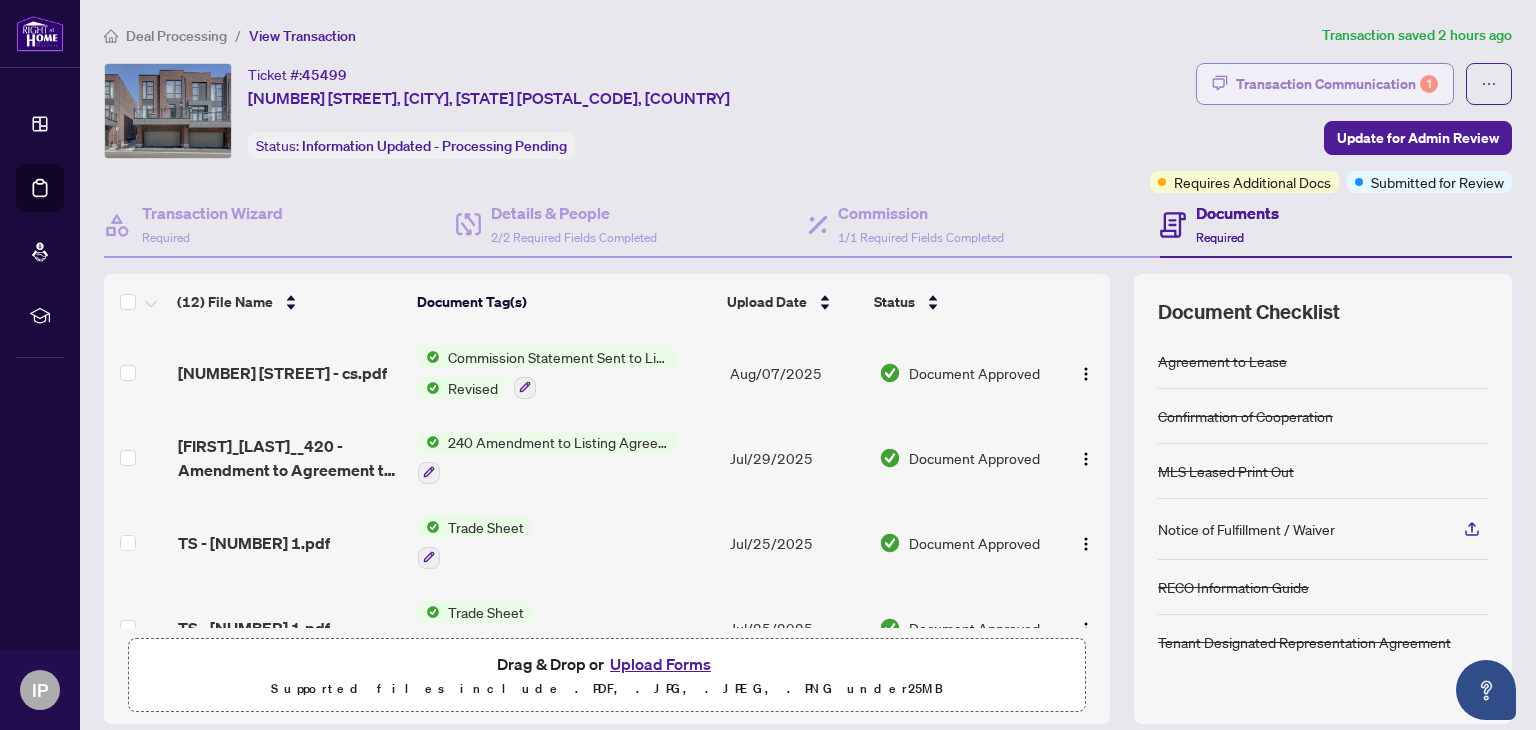 click on "Transaction Communication 1" at bounding box center [1337, 84] 